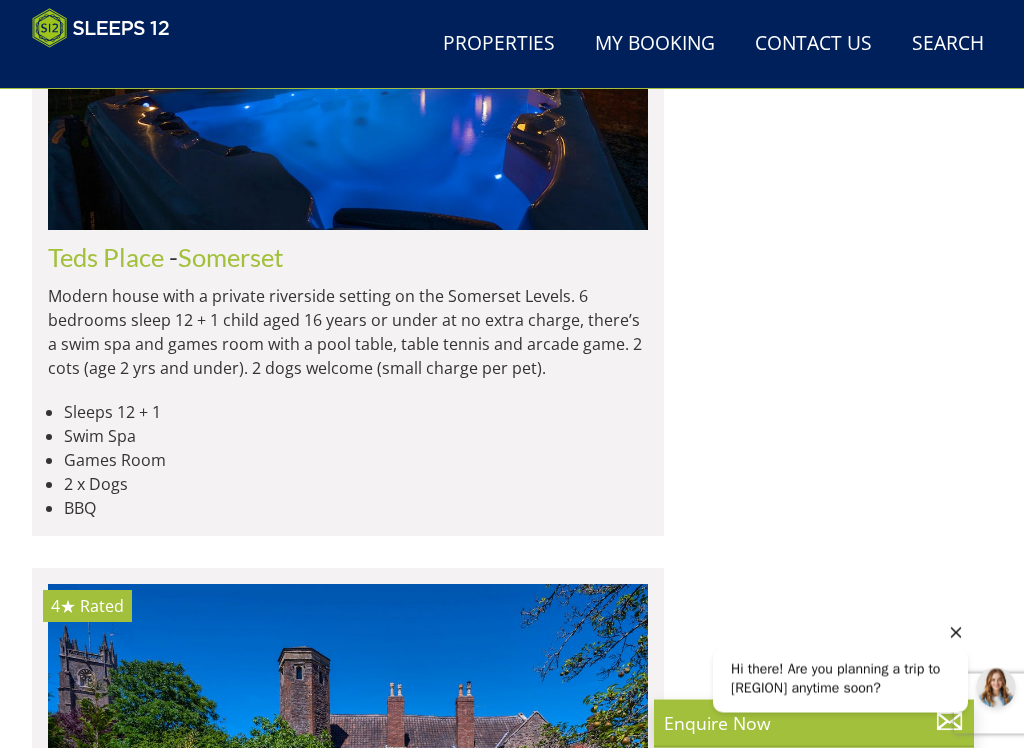 scroll, scrollTop: 7813, scrollLeft: 0, axis: vertical 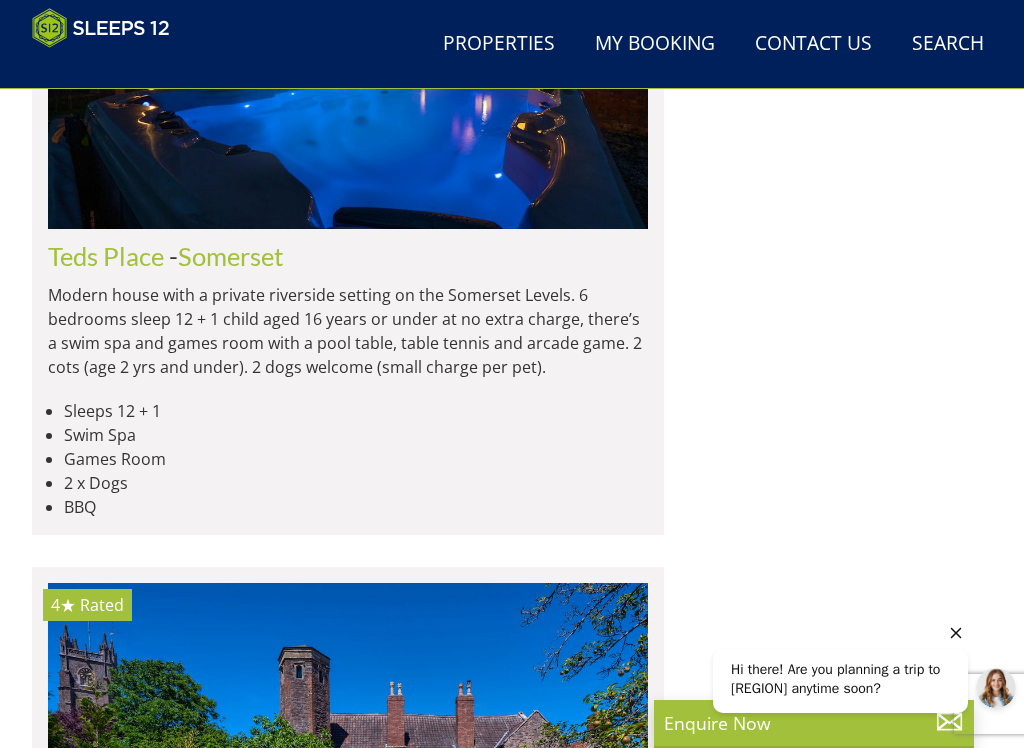 click 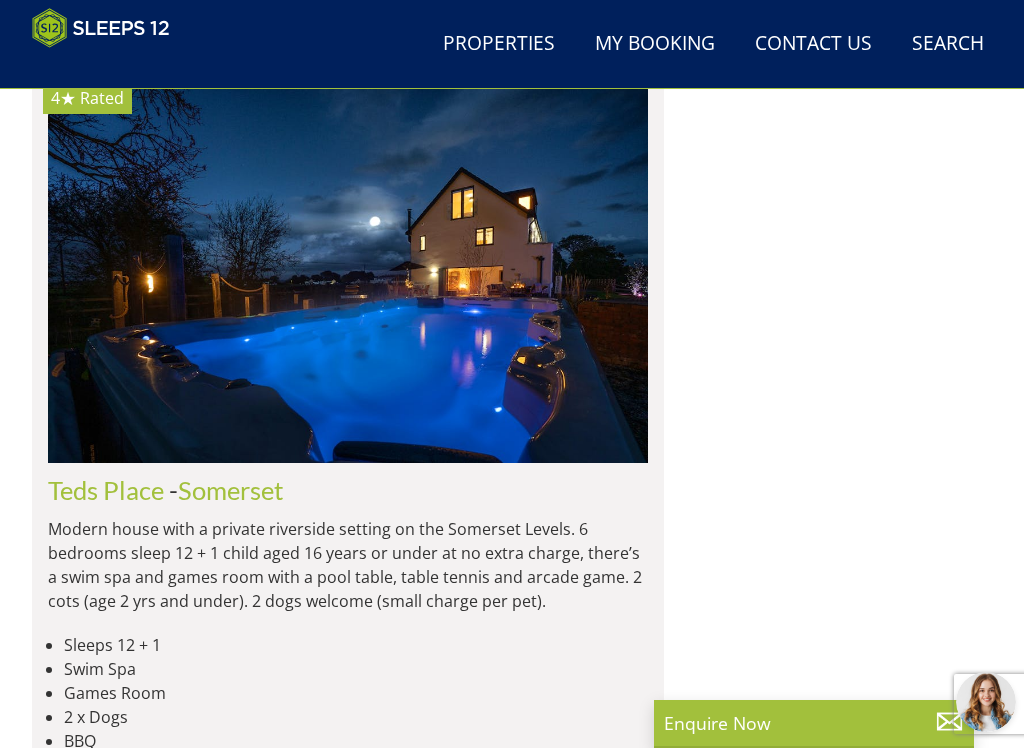 scroll, scrollTop: 7580, scrollLeft: 0, axis: vertical 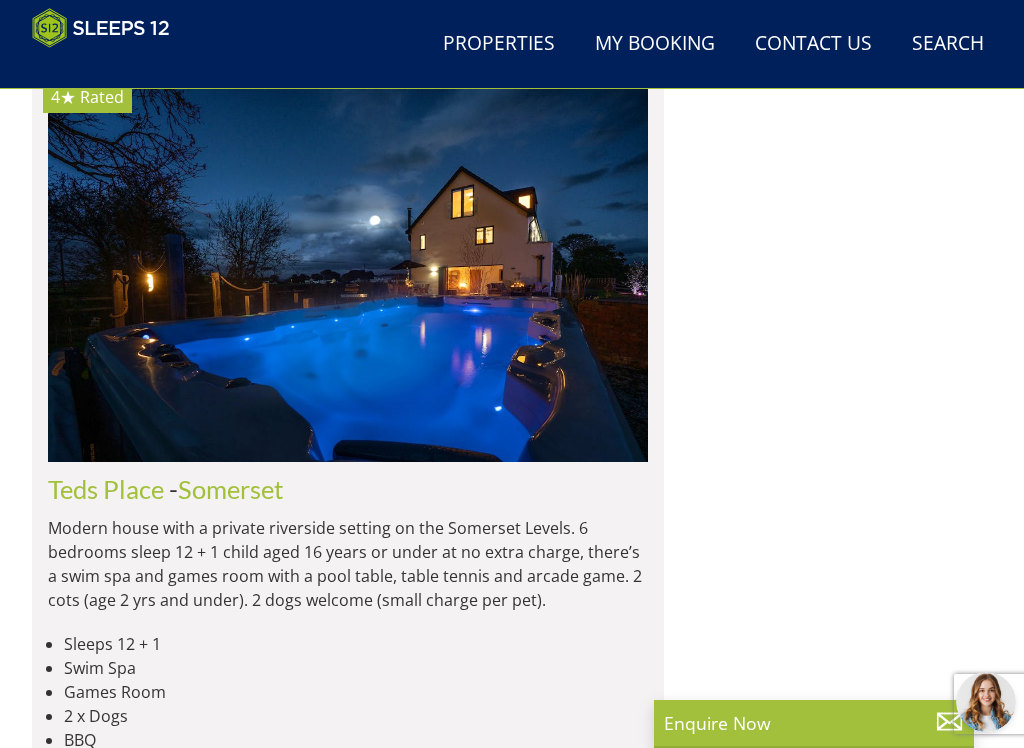click at bounding box center (348, 268) 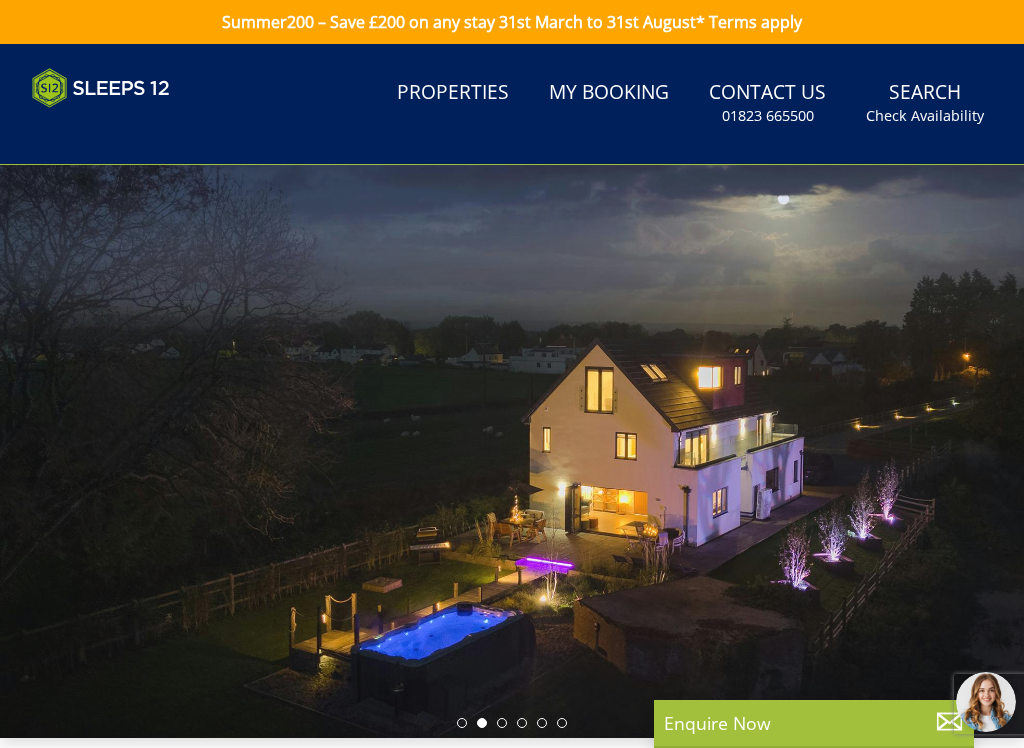 scroll, scrollTop: 0, scrollLeft: 0, axis: both 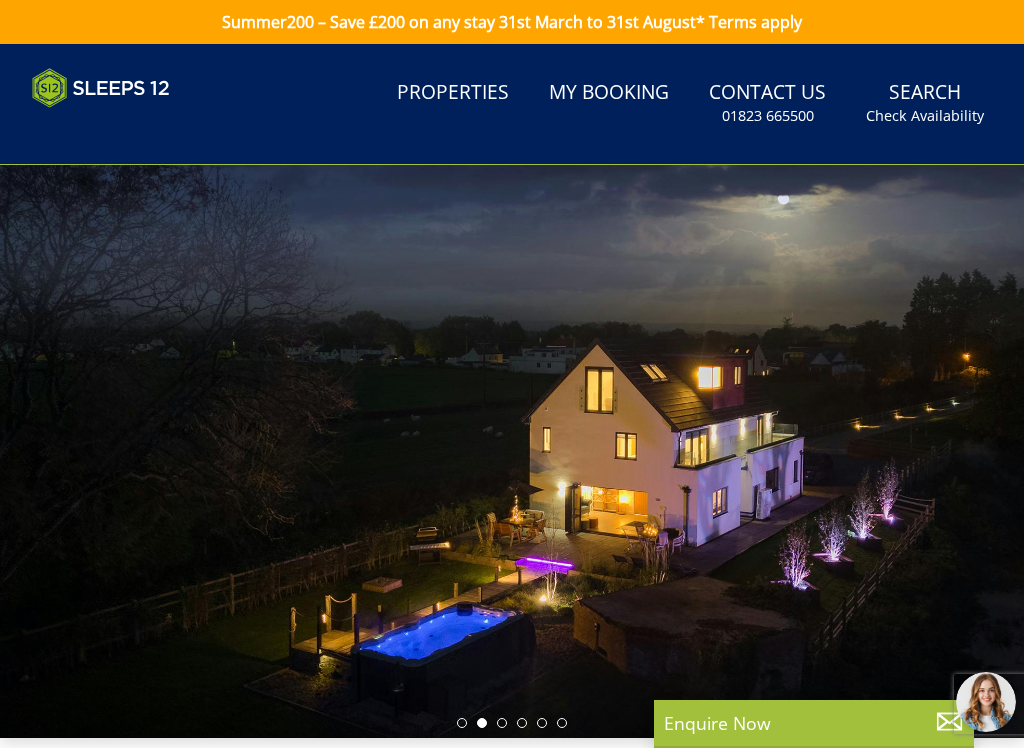 click at bounding box center (512, 451) 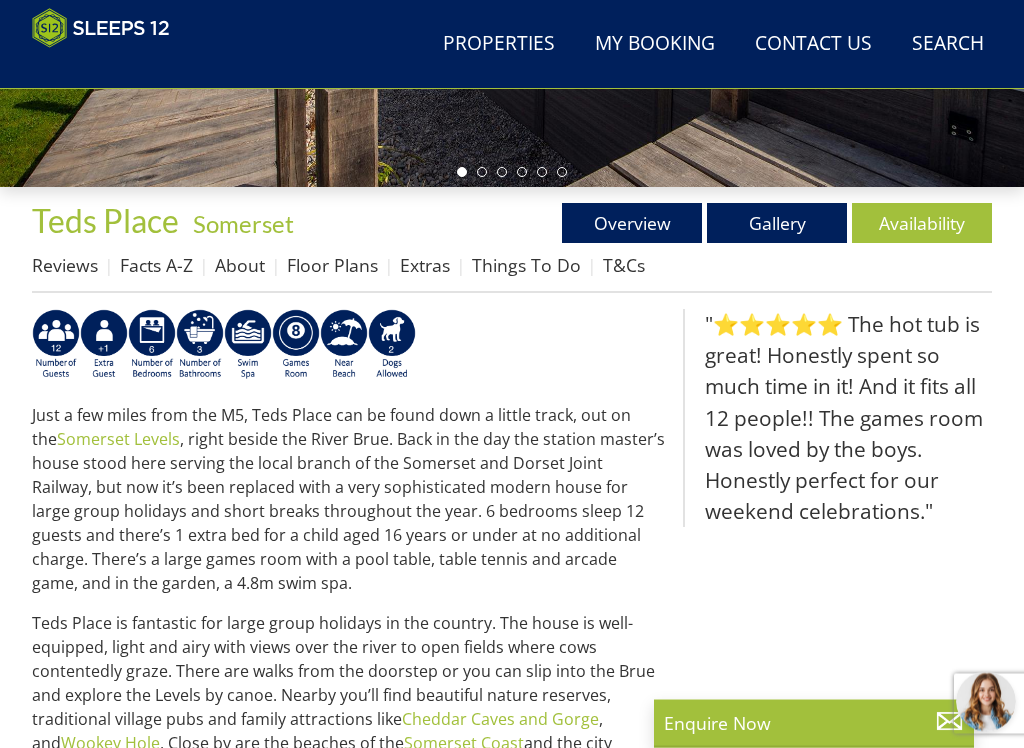 scroll, scrollTop: 519, scrollLeft: 0, axis: vertical 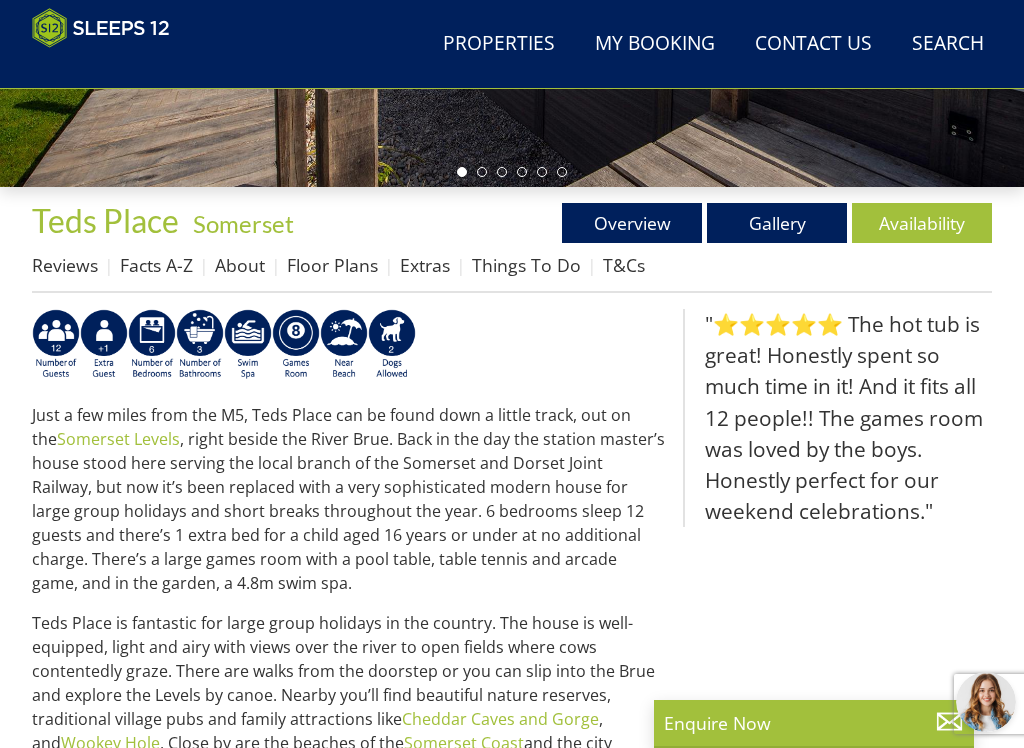 click on "Gallery" at bounding box center [777, 223] 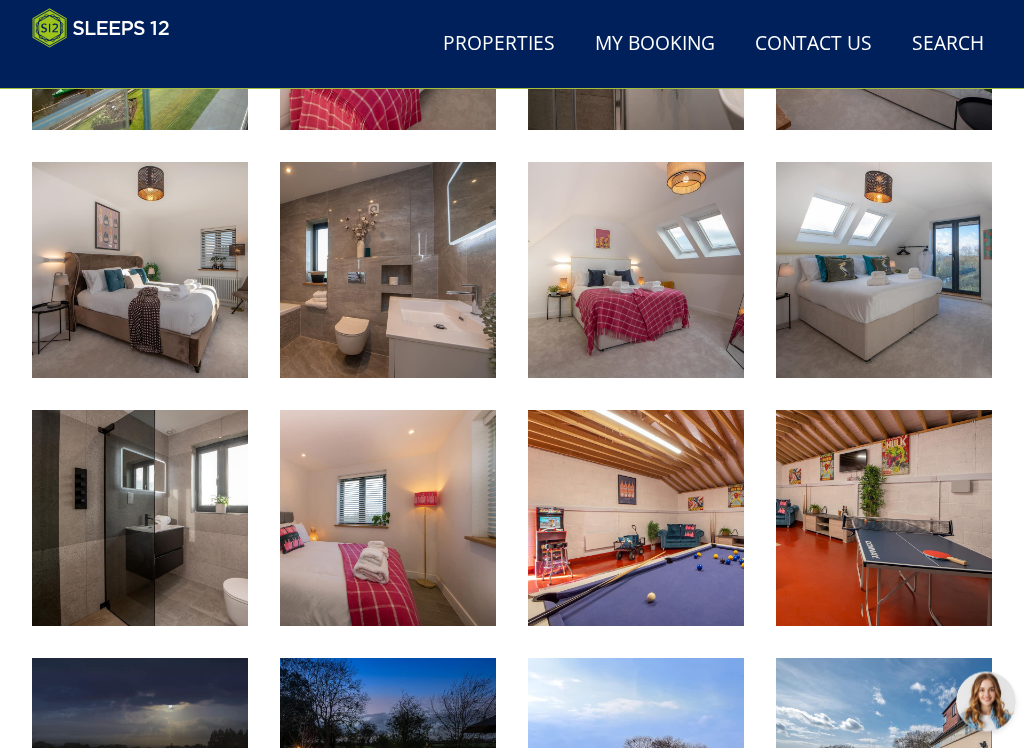 scroll, scrollTop: 2157, scrollLeft: 0, axis: vertical 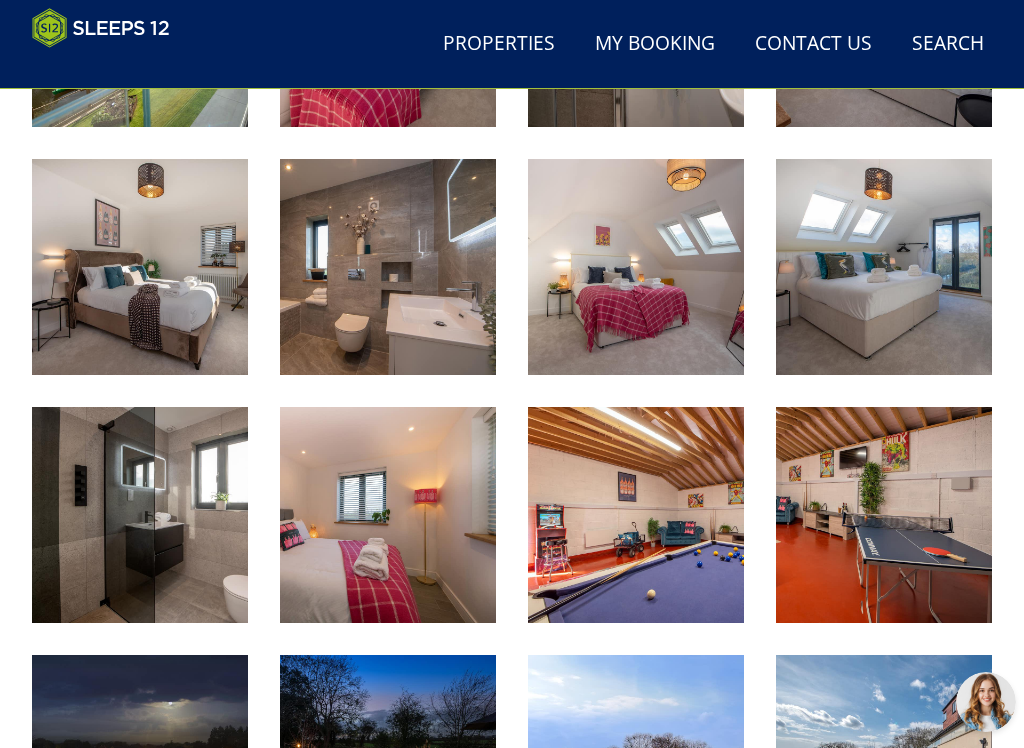 click at bounding box center (636, 515) 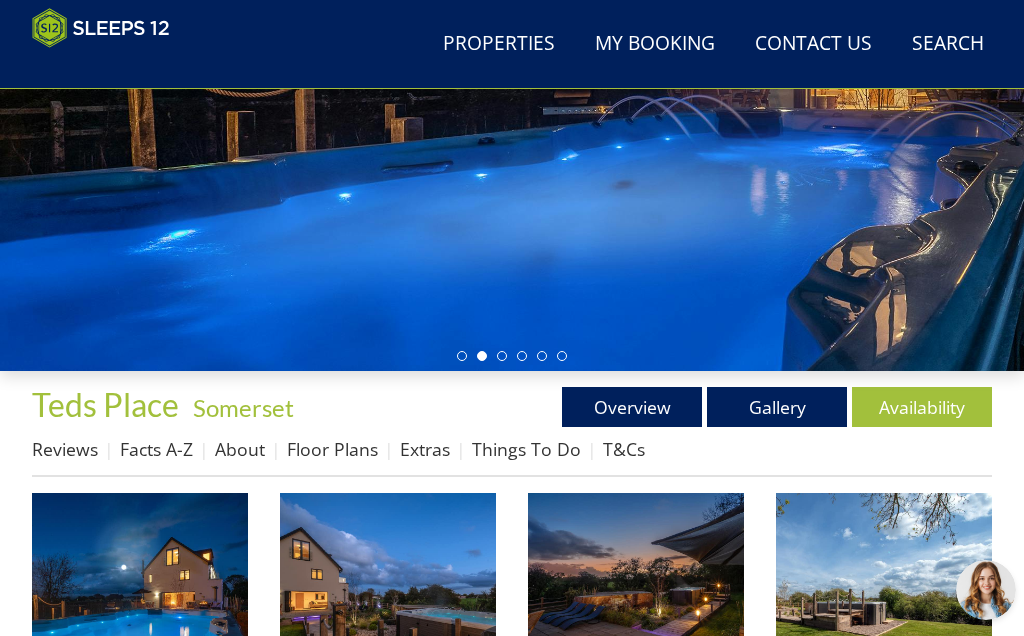 scroll, scrollTop: 331, scrollLeft: 0, axis: vertical 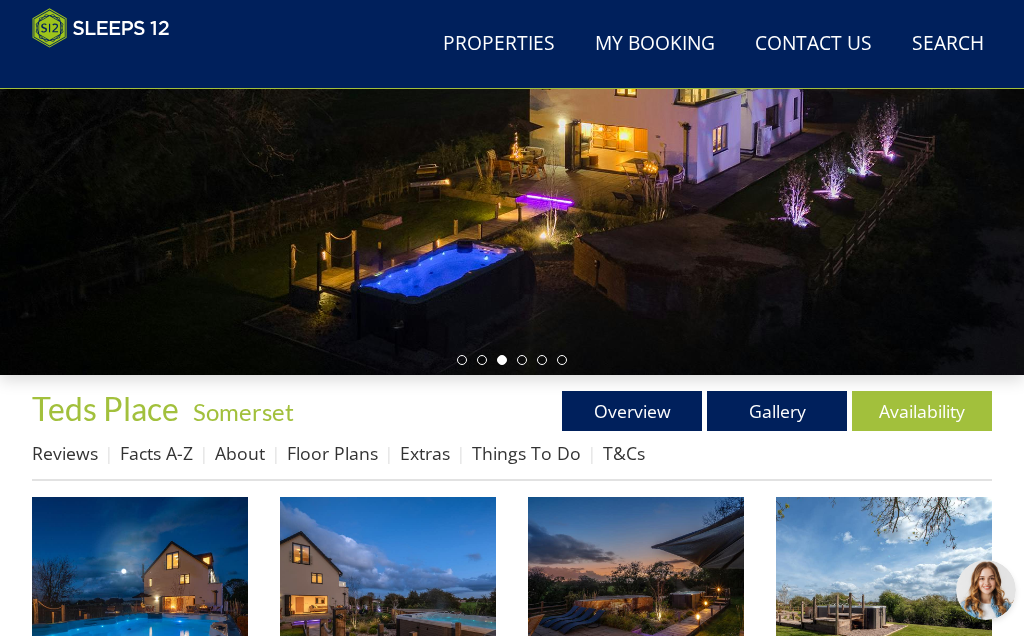 click on "Availability" at bounding box center (922, 411) 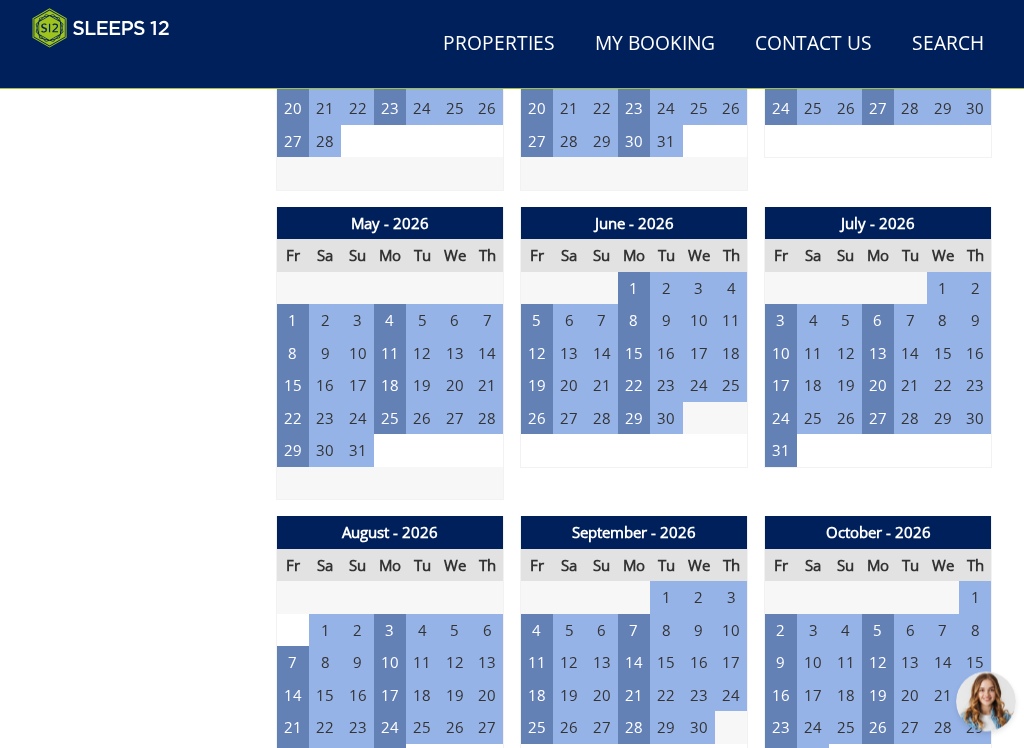 scroll, scrollTop: 1554, scrollLeft: 0, axis: vertical 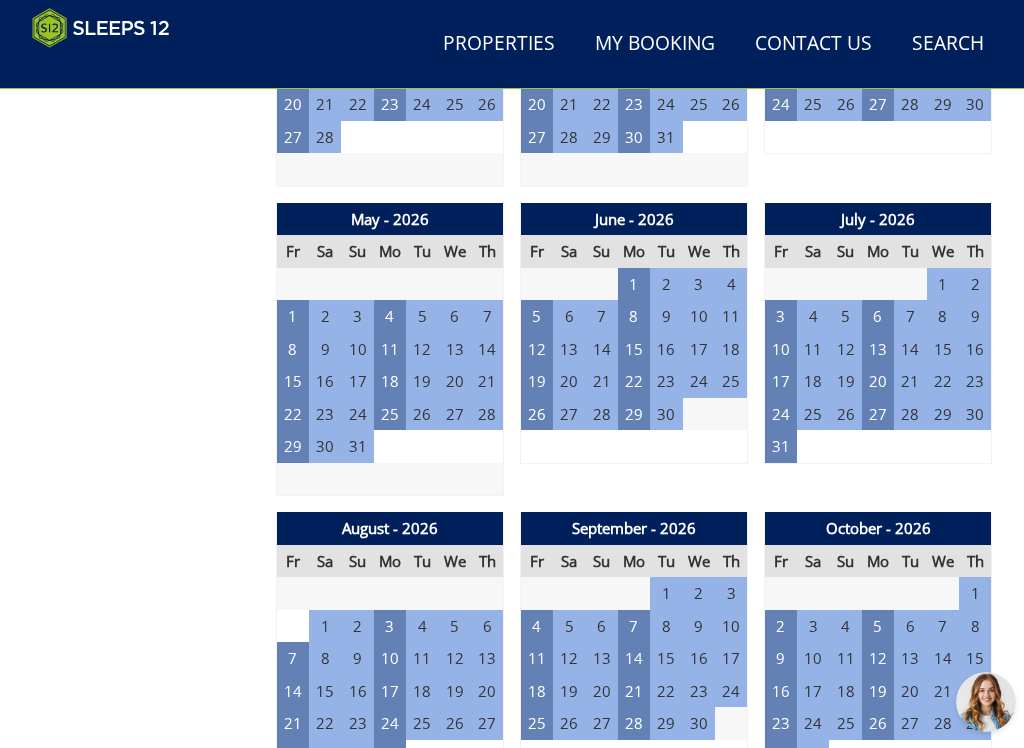 click on "5" at bounding box center (537, 316) 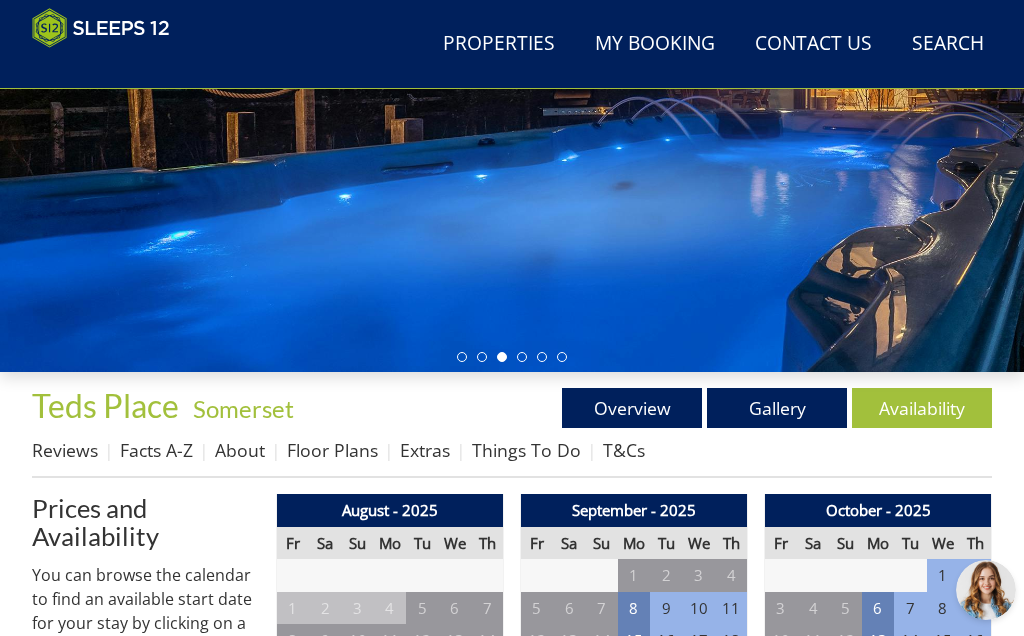 scroll, scrollTop: 333, scrollLeft: 0, axis: vertical 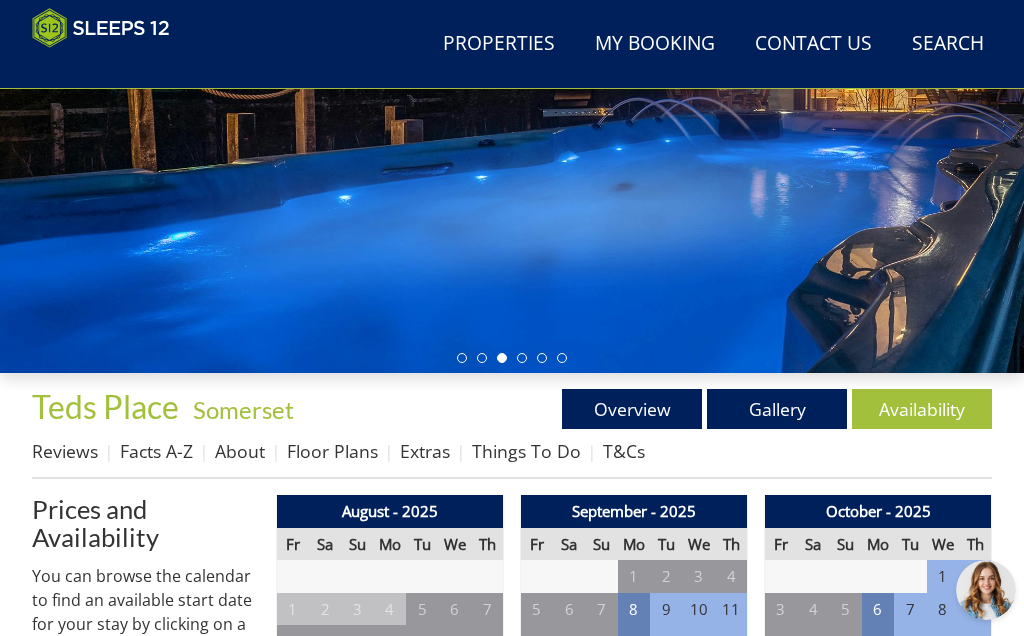 click on "Floor Plans" at bounding box center (332, 451) 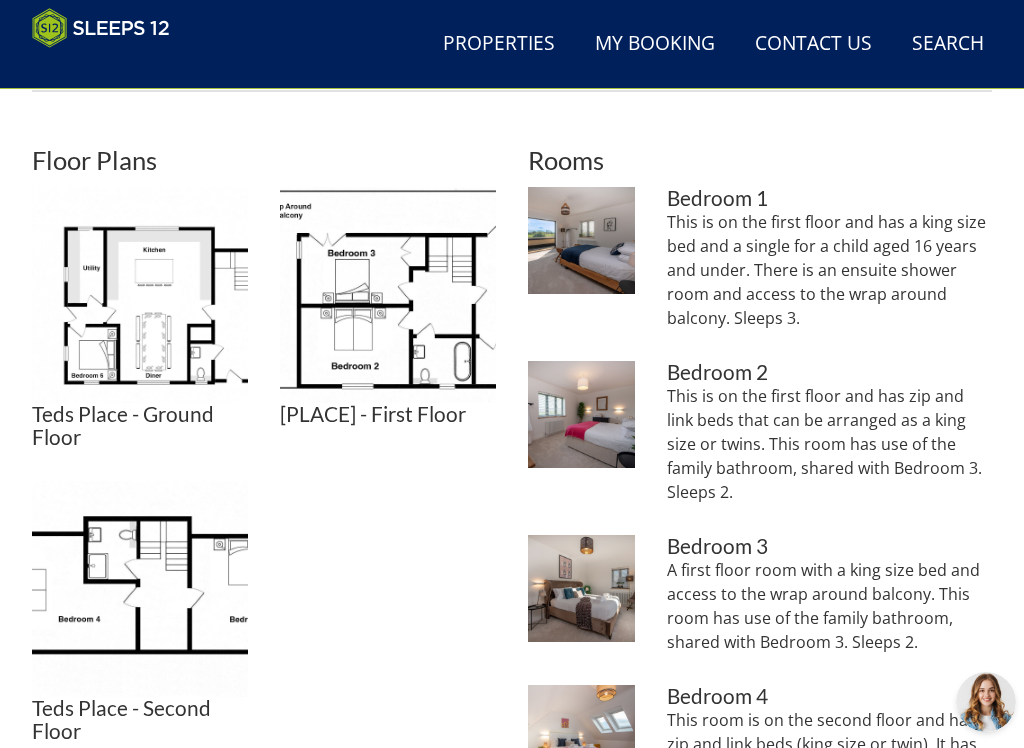 scroll, scrollTop: 719, scrollLeft: 0, axis: vertical 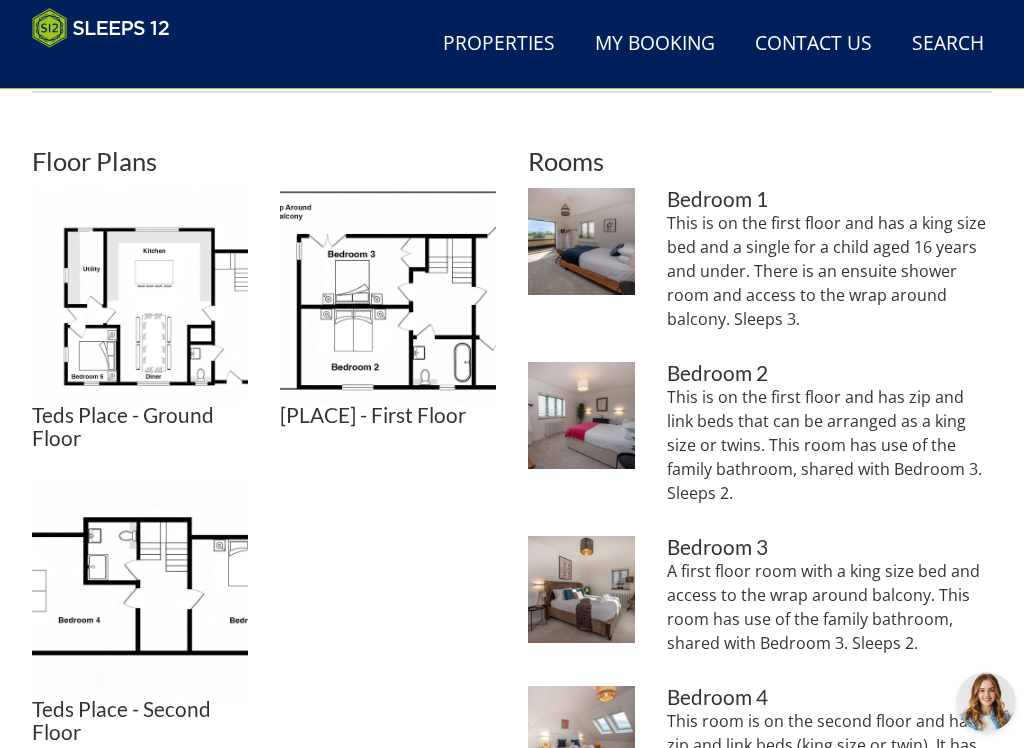 click at bounding box center (388, 296) 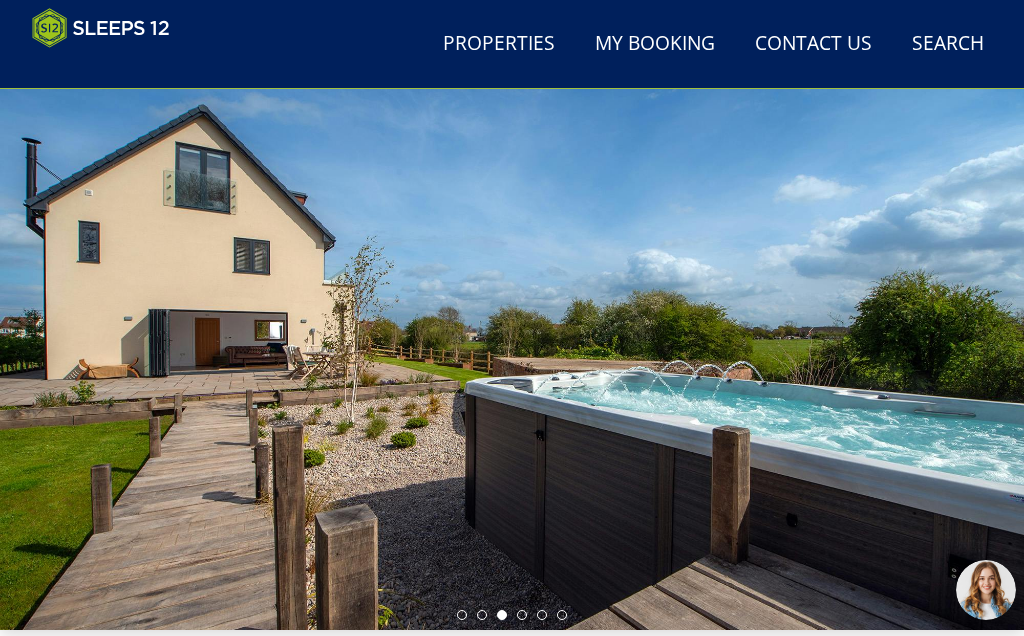 scroll, scrollTop: 0, scrollLeft: 0, axis: both 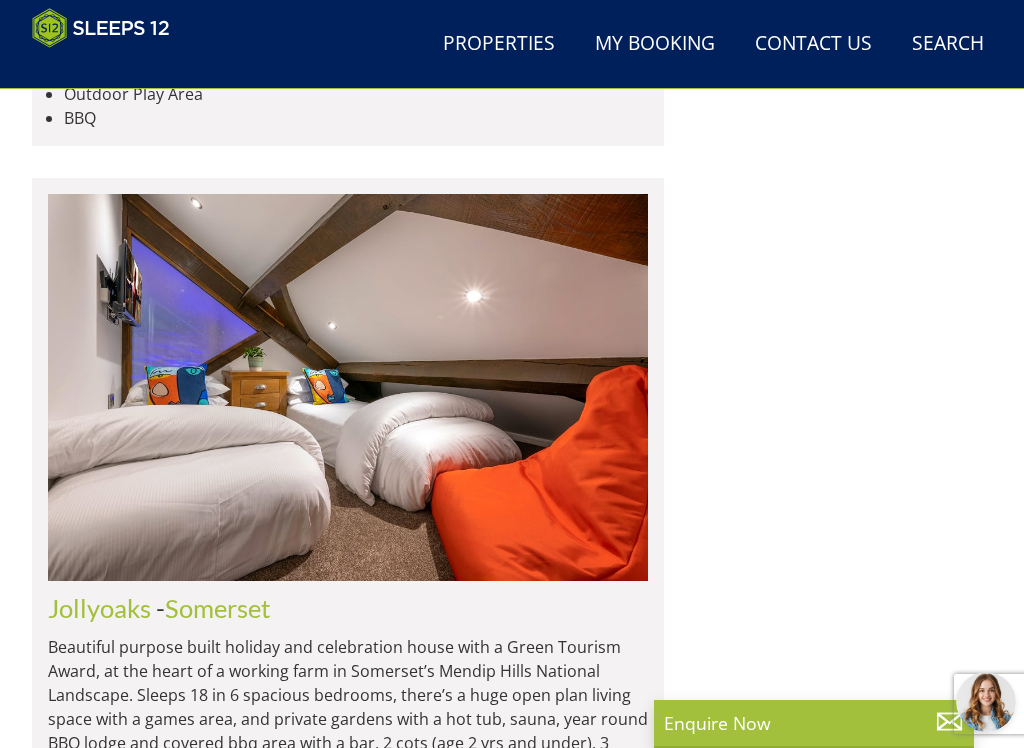 click at bounding box center [348, 387] 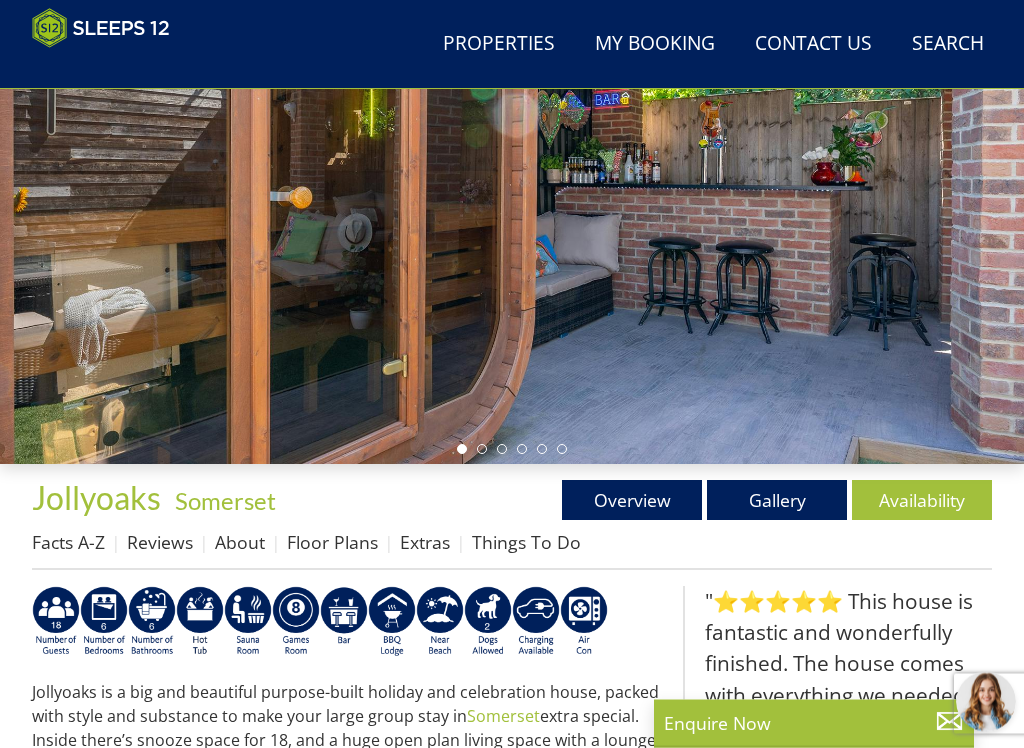 scroll, scrollTop: 242, scrollLeft: 0, axis: vertical 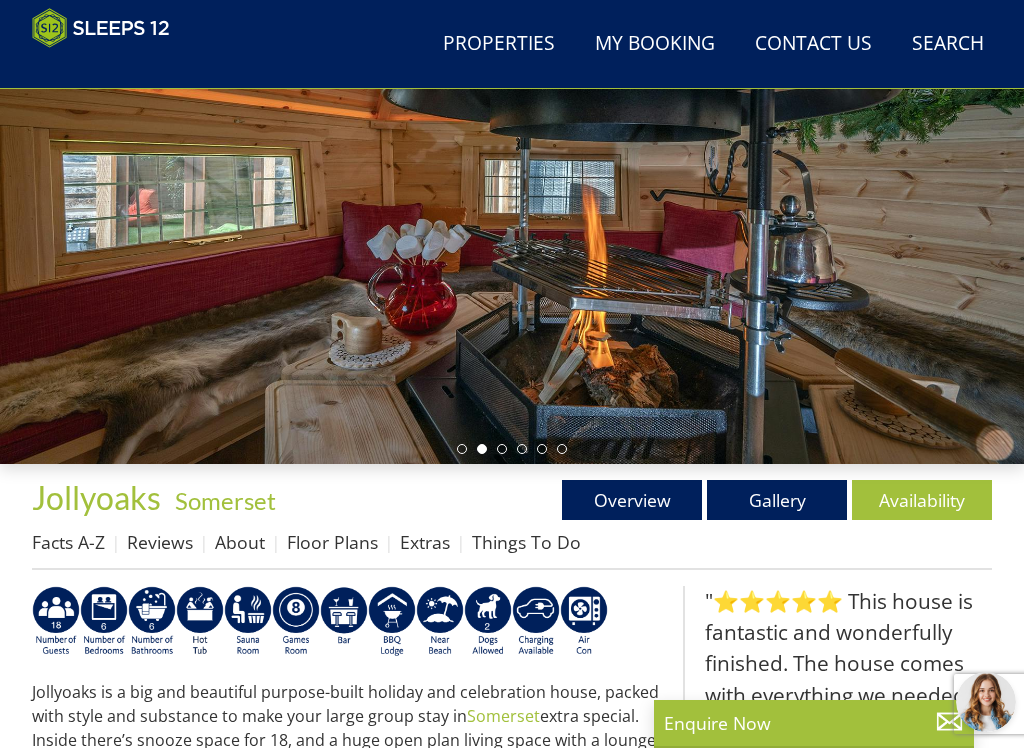 click on "Gallery" at bounding box center [777, 500] 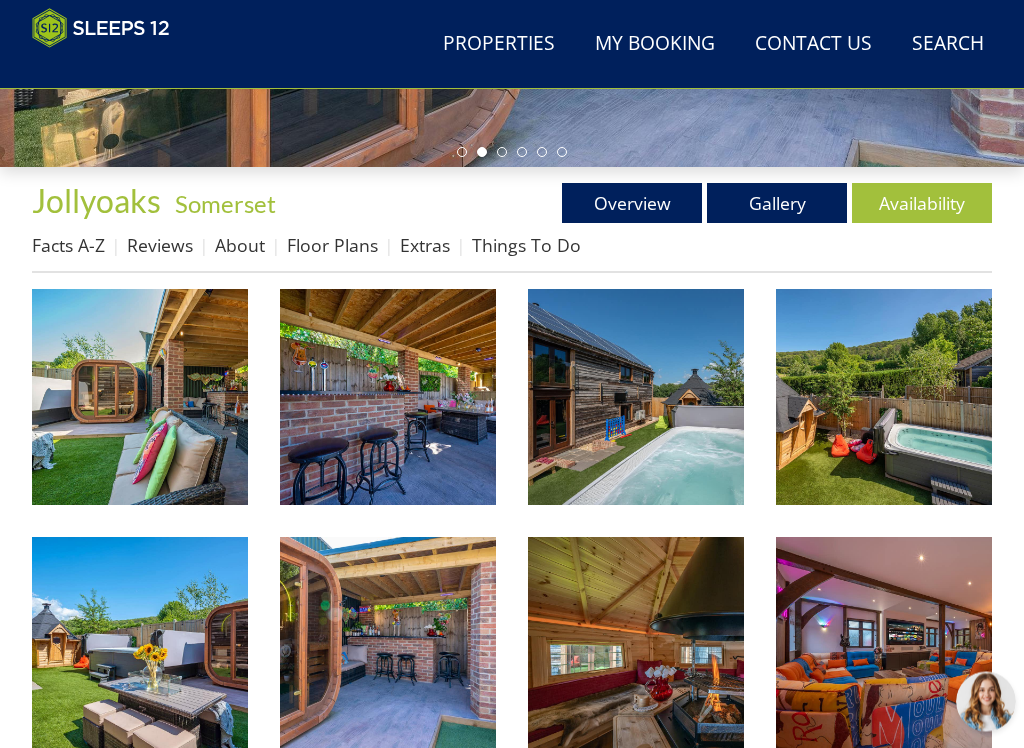 scroll, scrollTop: 540, scrollLeft: 0, axis: vertical 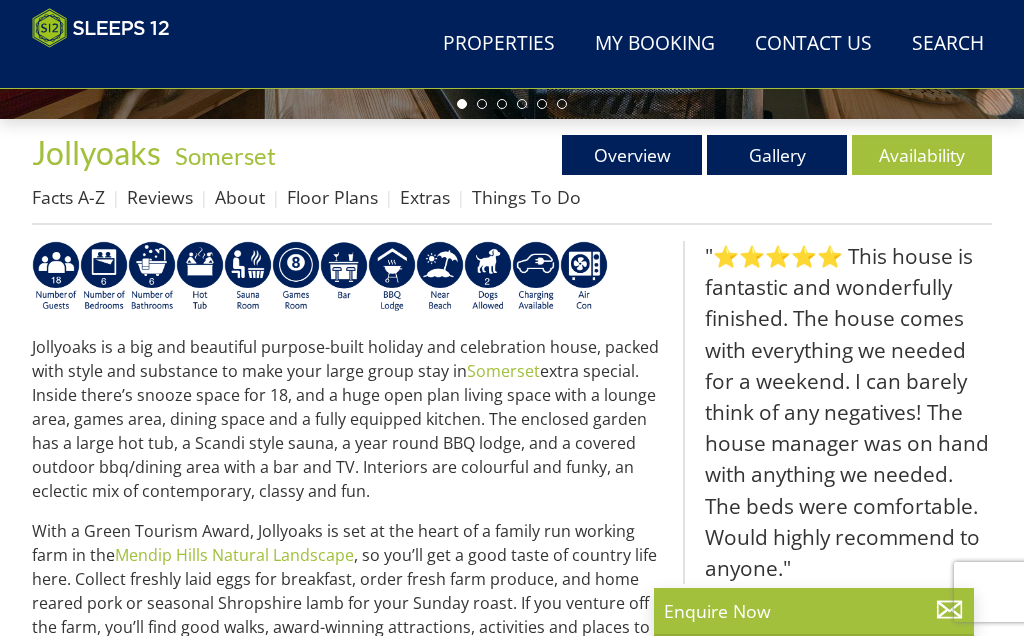 click on "Availability" at bounding box center [922, 155] 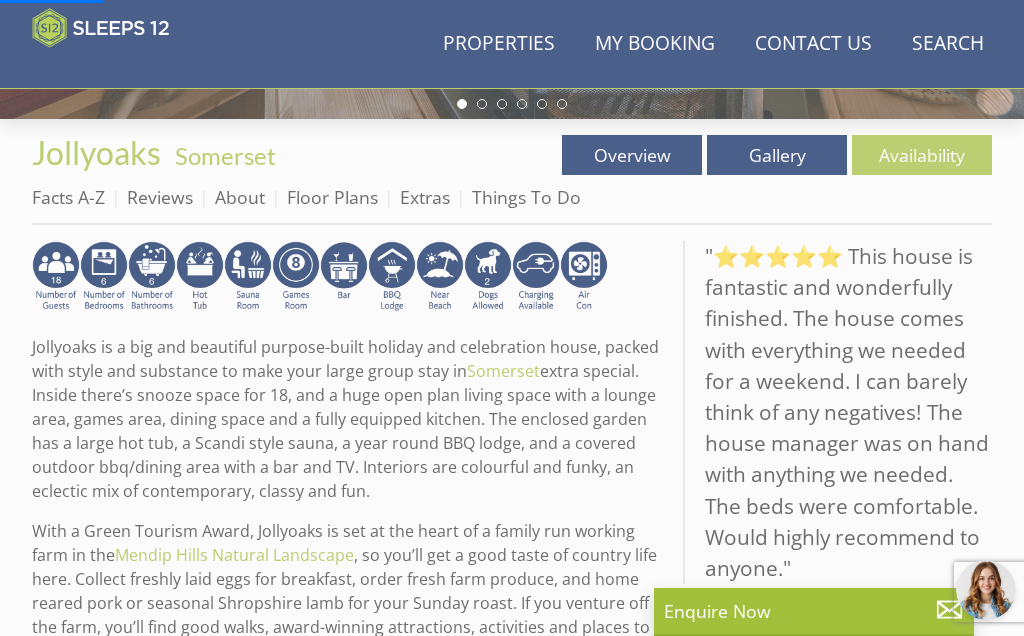 scroll, scrollTop: 0, scrollLeft: 0, axis: both 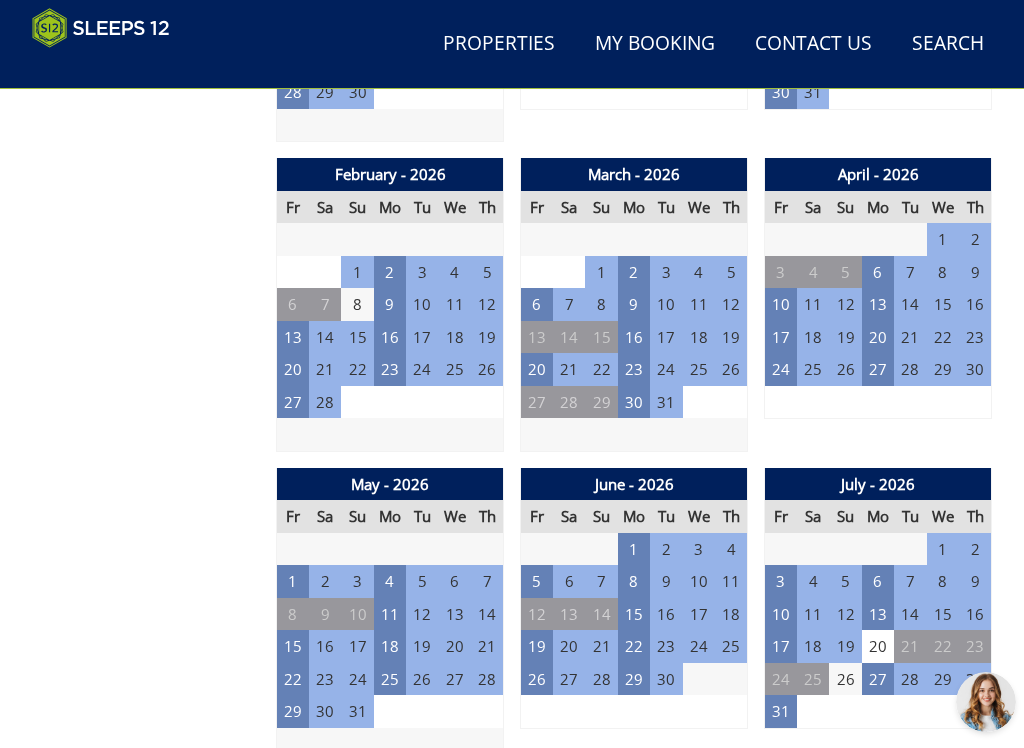 click on "5" at bounding box center [537, 581] 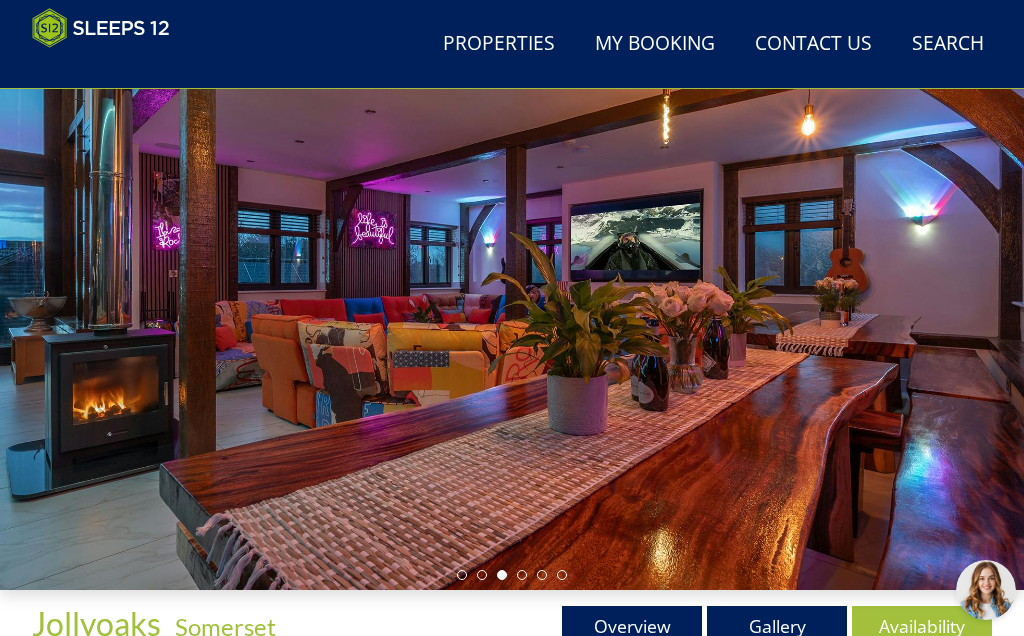 scroll, scrollTop: 0, scrollLeft: 0, axis: both 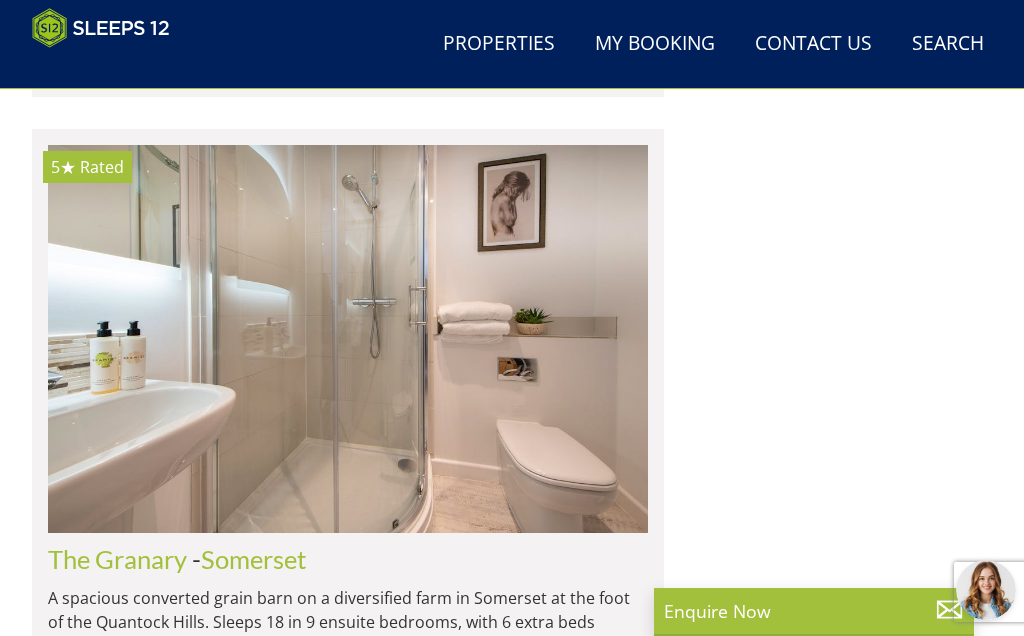 click at bounding box center (348, 1104) 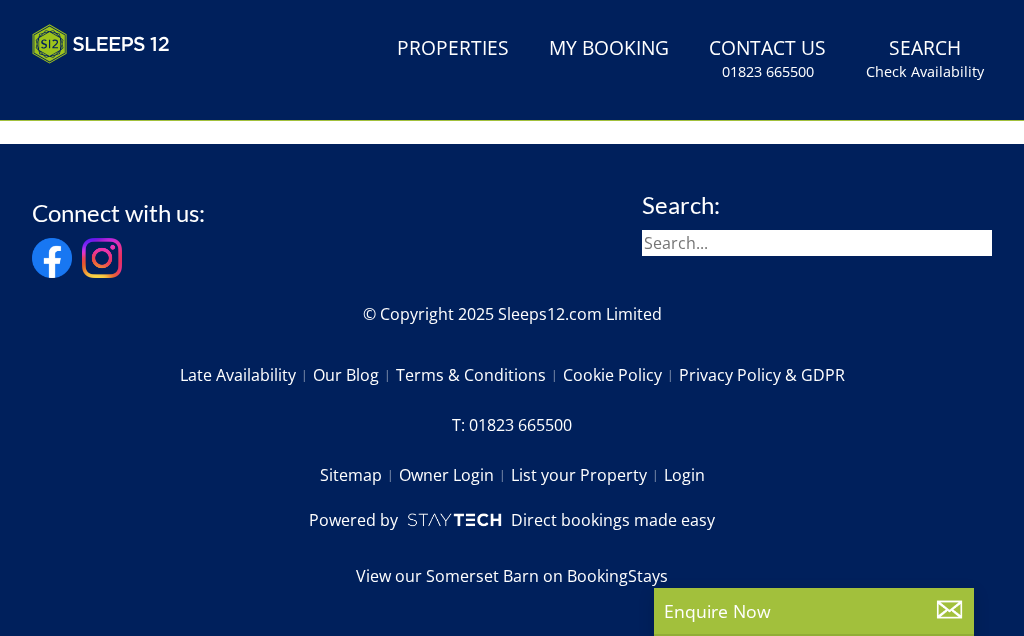 scroll, scrollTop: 0, scrollLeft: 0, axis: both 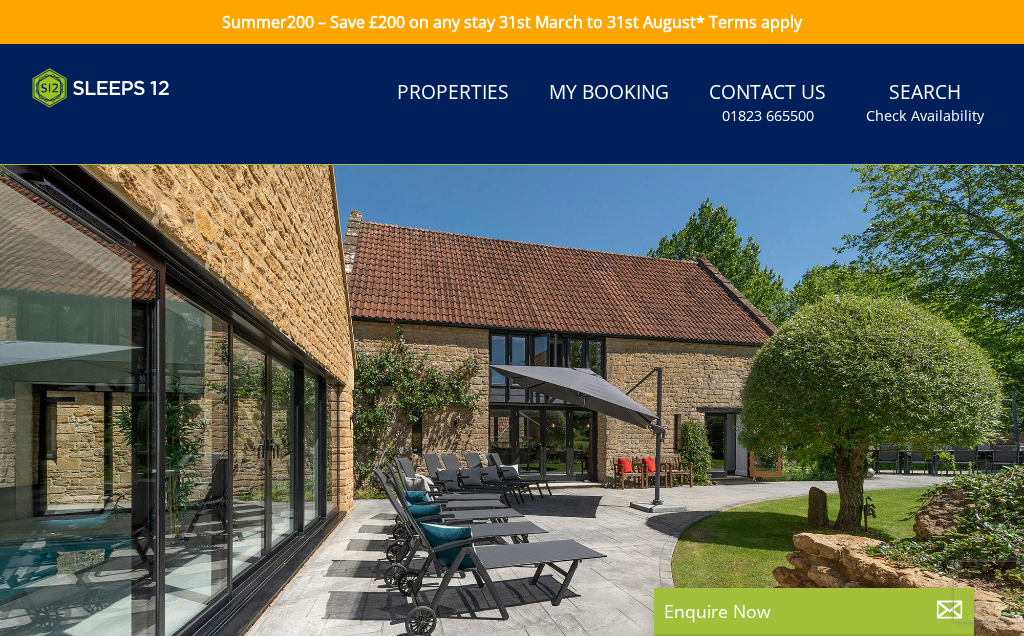 click at bounding box center [512, 451] 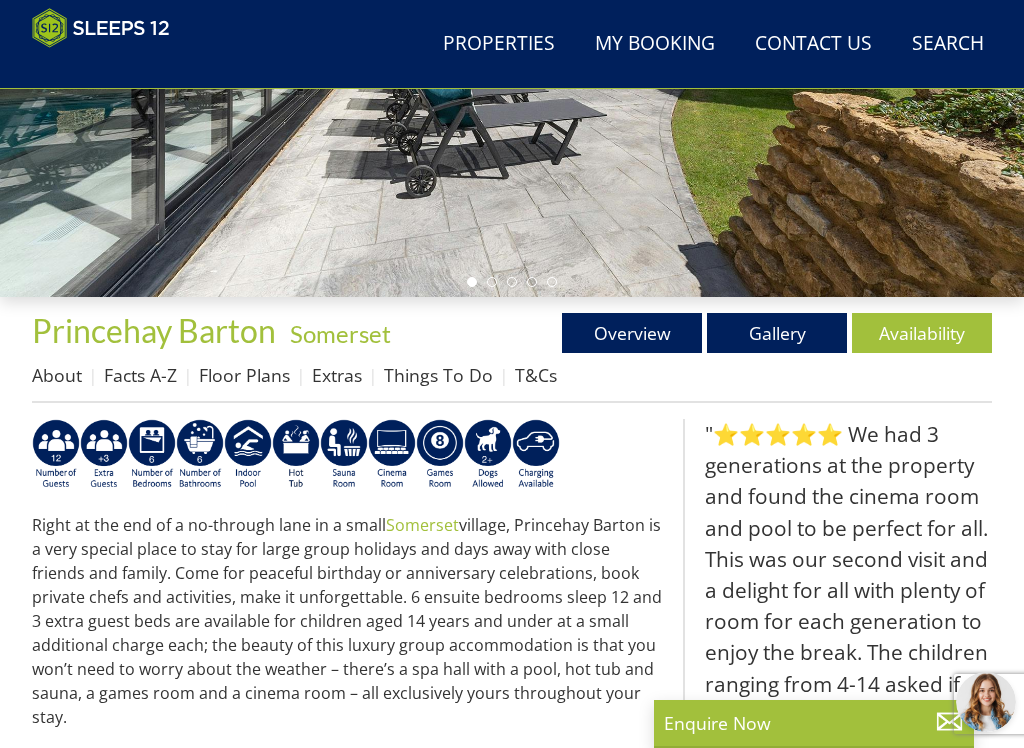scroll, scrollTop: 0, scrollLeft: 0, axis: both 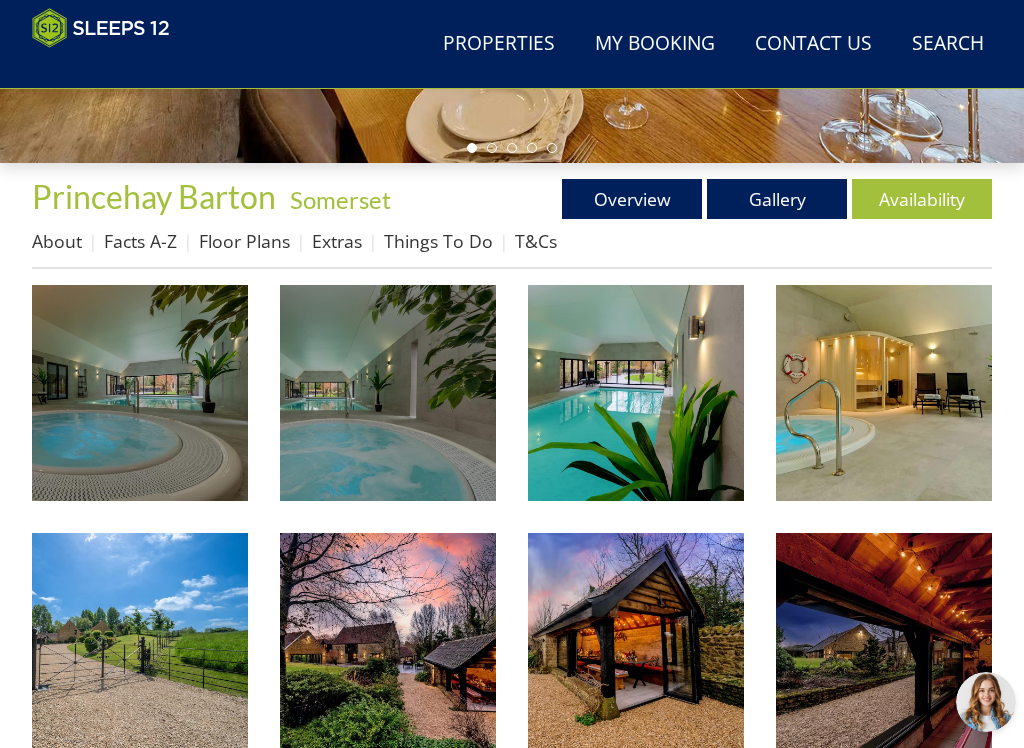 click at bounding box center (140, 393) 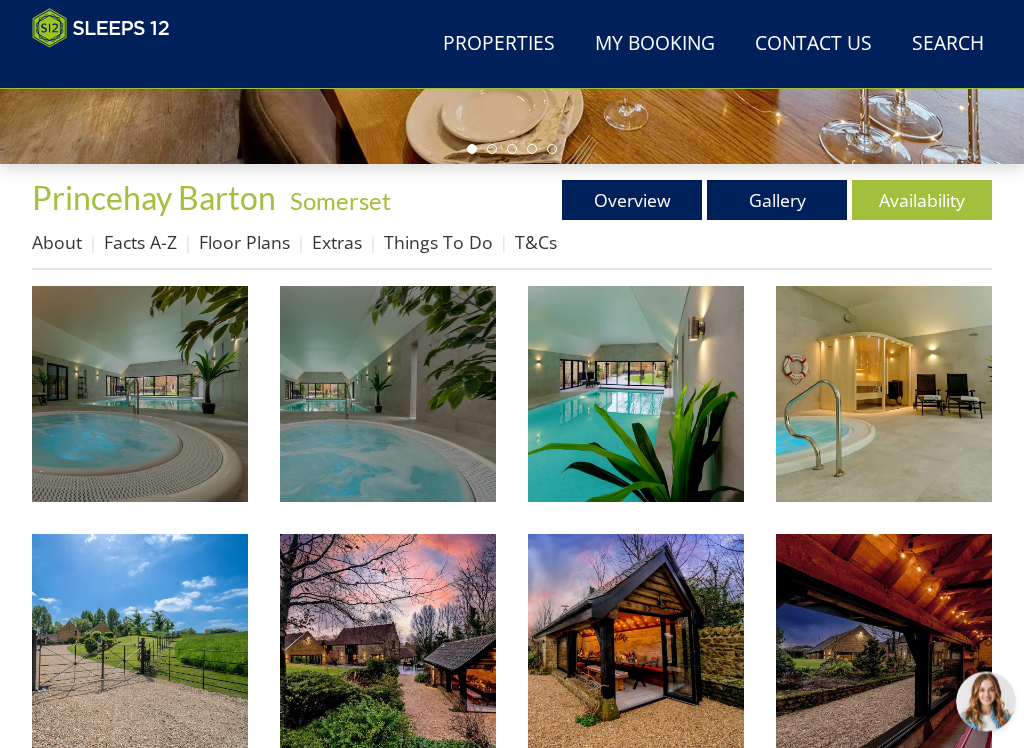 scroll, scrollTop: 542, scrollLeft: 0, axis: vertical 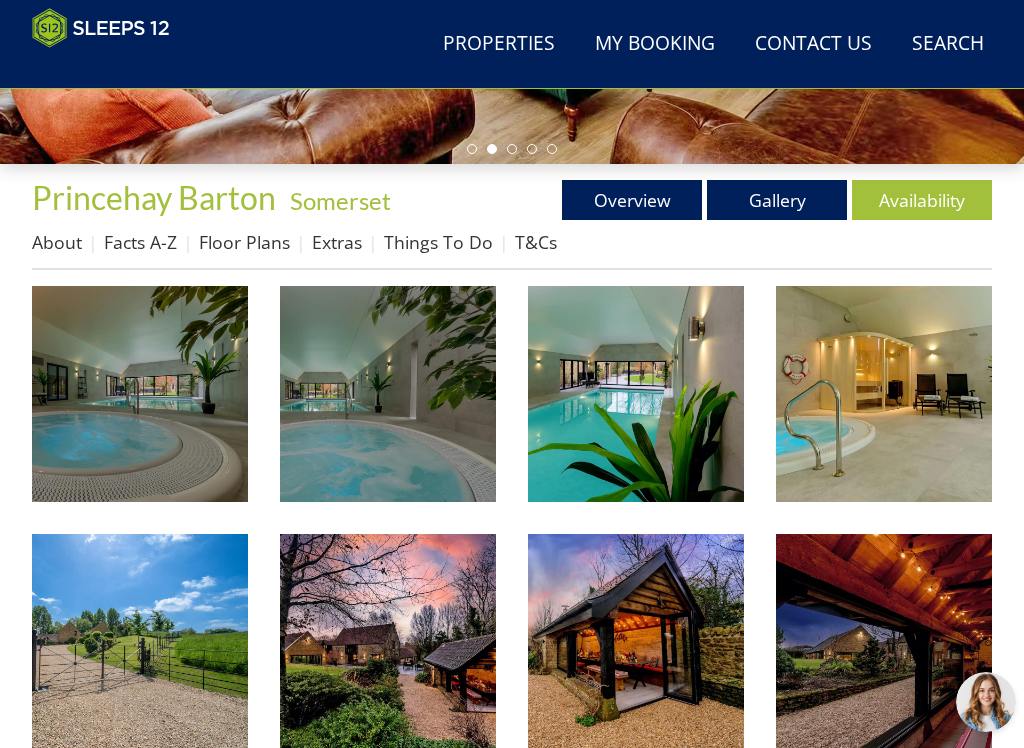 click on "Availability" at bounding box center [922, 200] 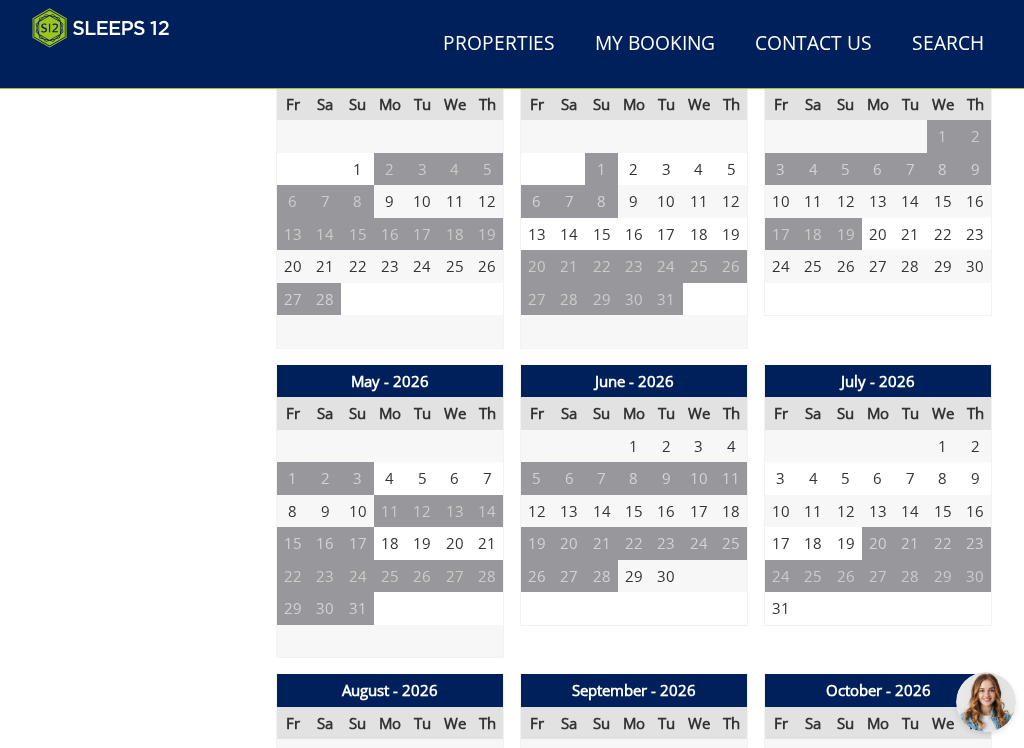 scroll, scrollTop: 1401, scrollLeft: 0, axis: vertical 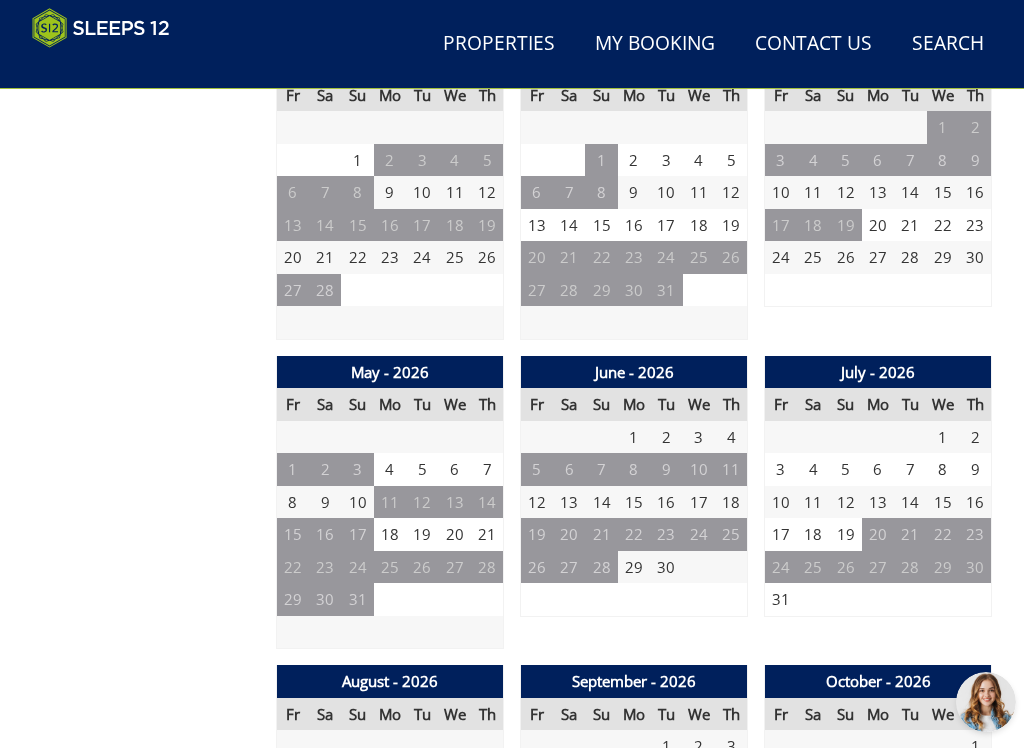 click on "12" at bounding box center (537, 502) 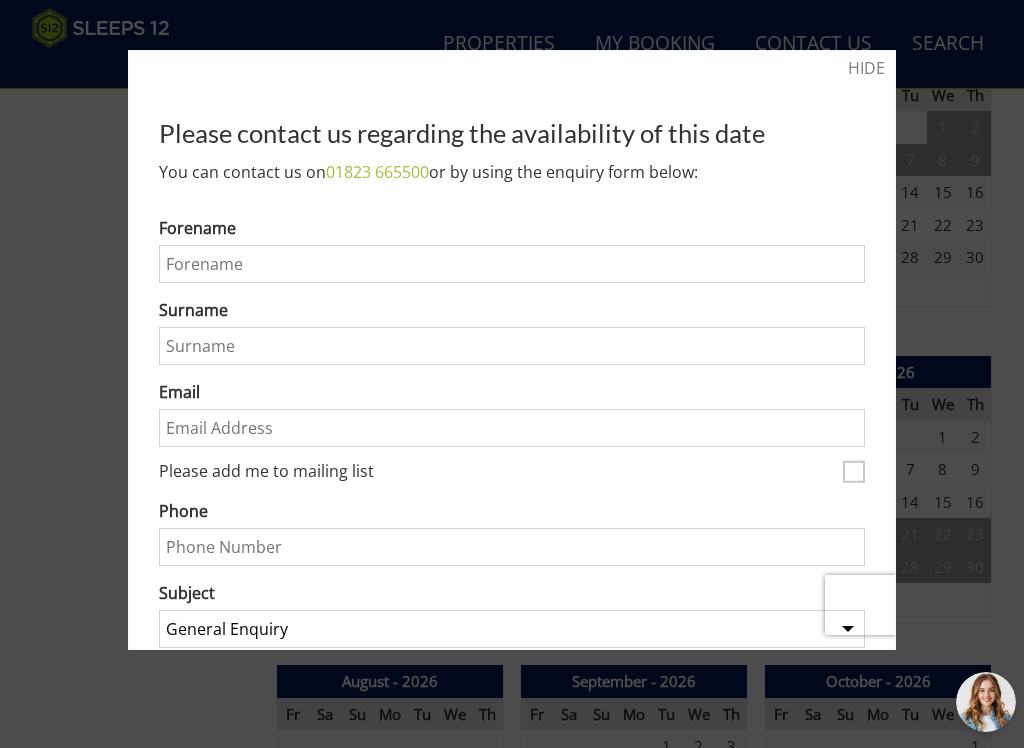click on "HIDE" at bounding box center [866, 68] 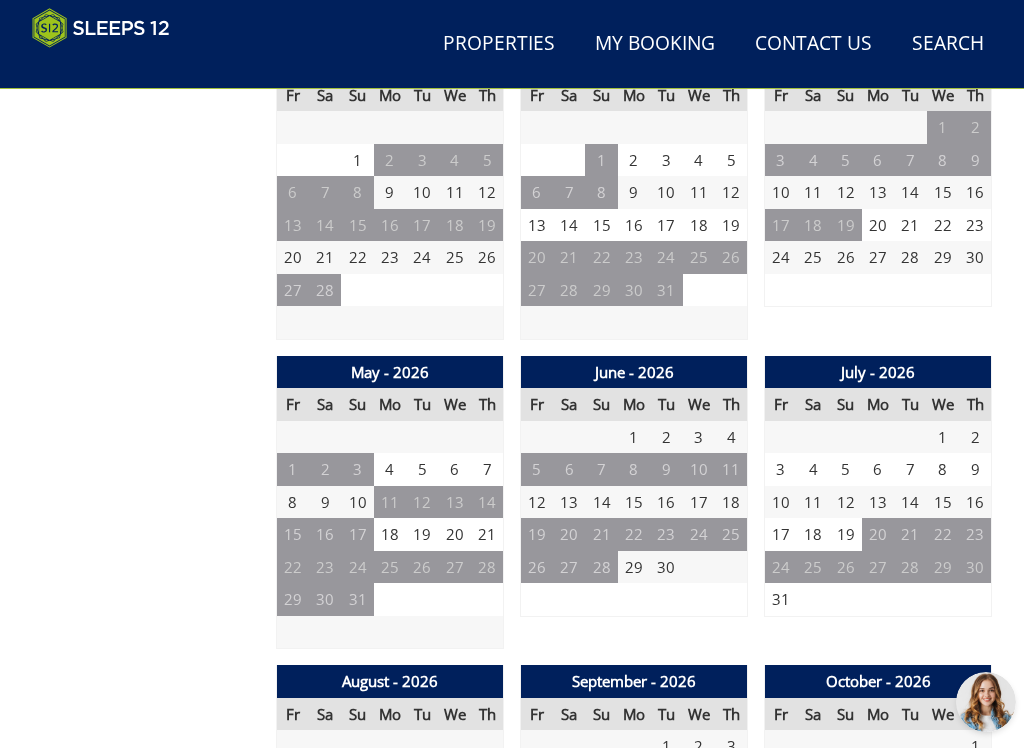 click on "5" at bounding box center (537, 469) 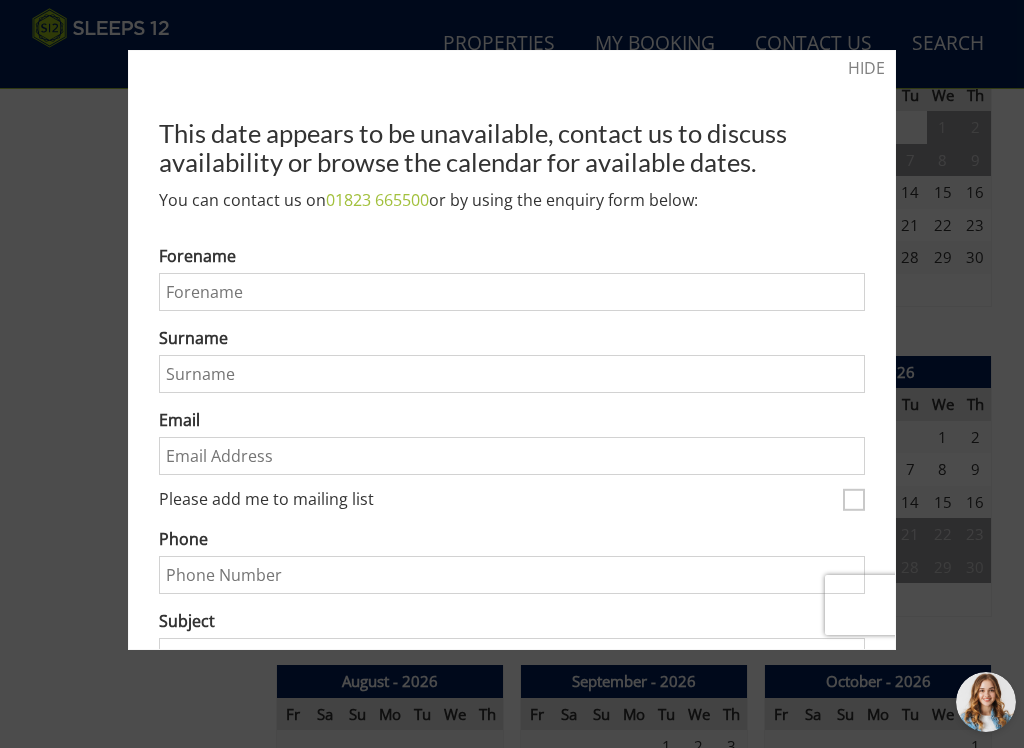 scroll, scrollTop: 0, scrollLeft: 0, axis: both 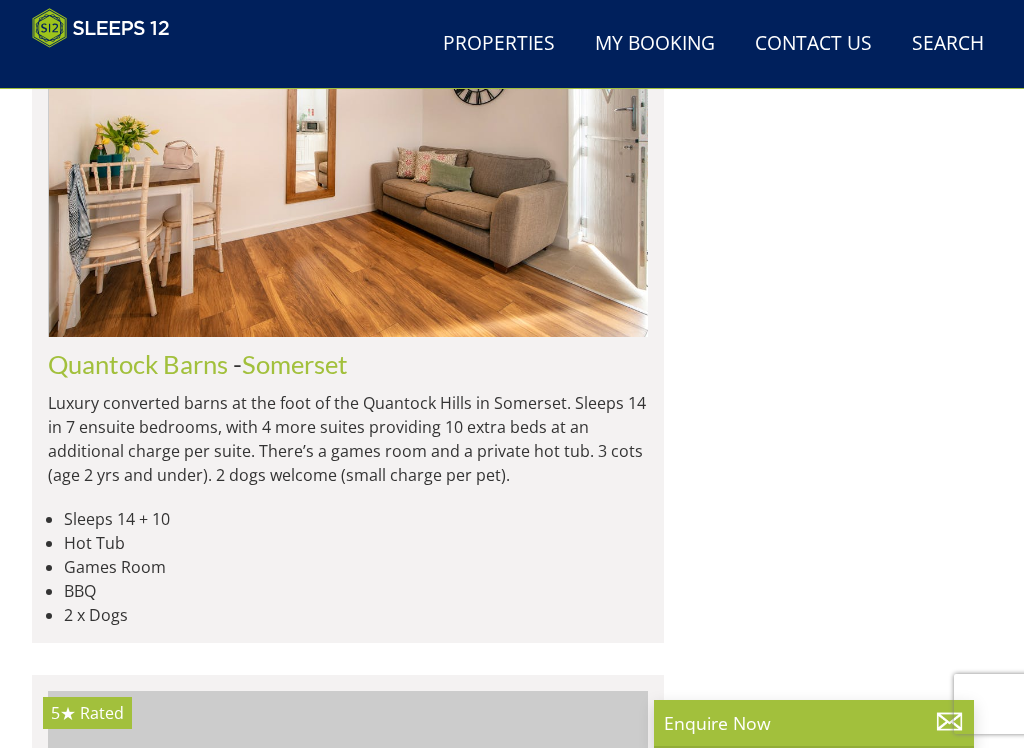 click at bounding box center [348, 2391] 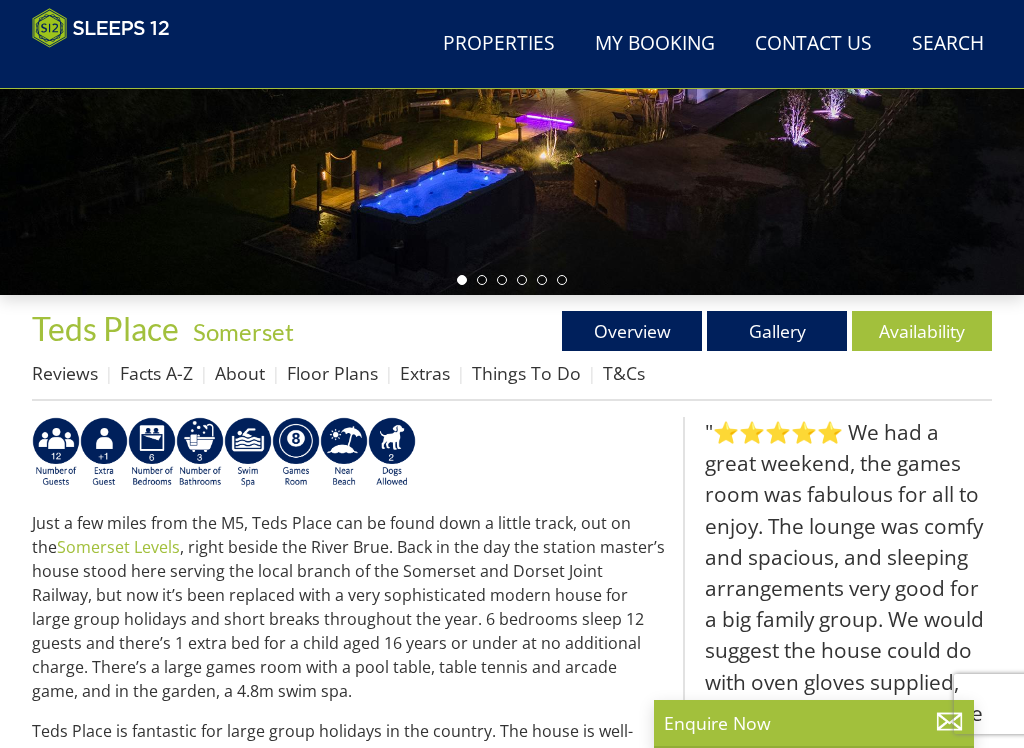 scroll, scrollTop: 421, scrollLeft: 0, axis: vertical 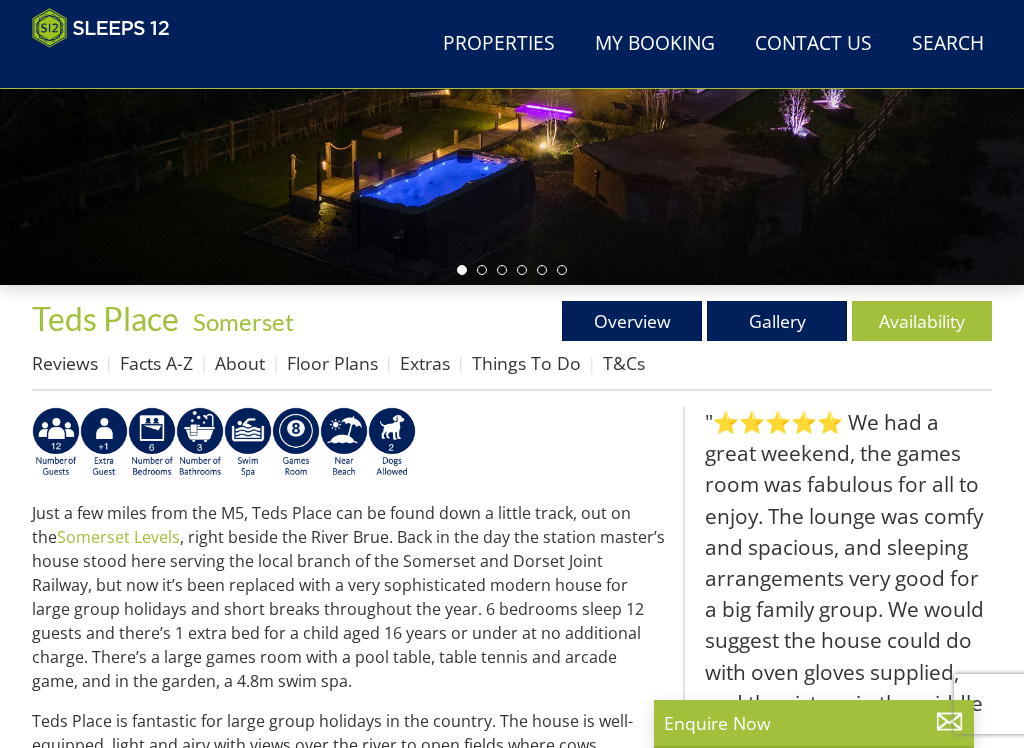 click on "Availability" at bounding box center (922, 321) 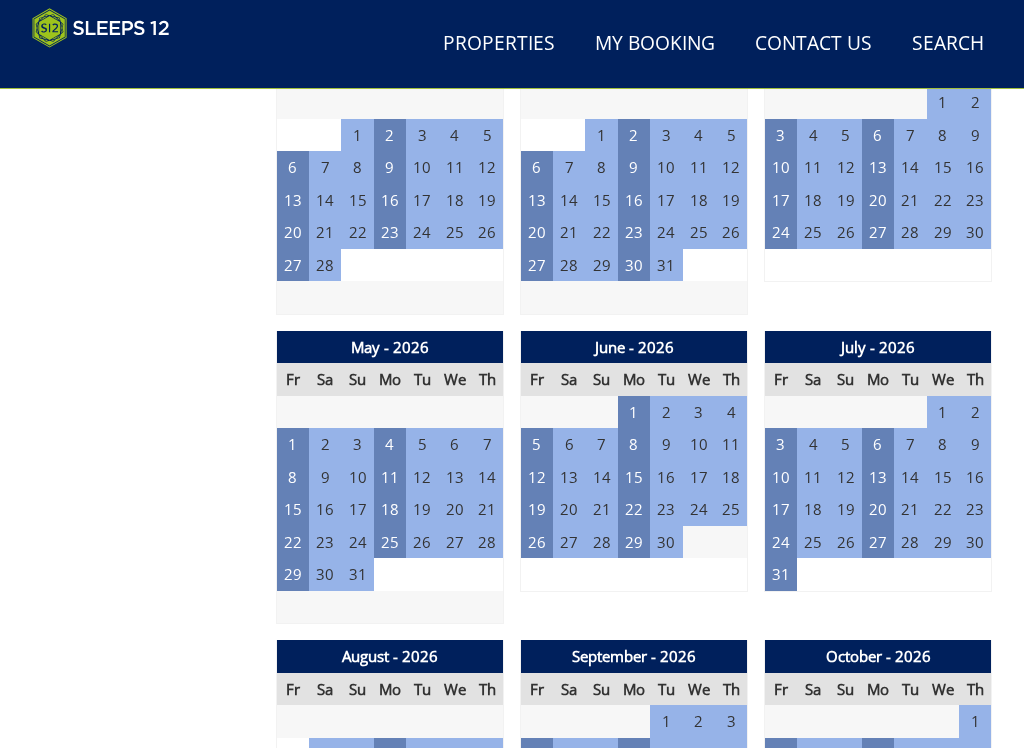 scroll, scrollTop: 1426, scrollLeft: 0, axis: vertical 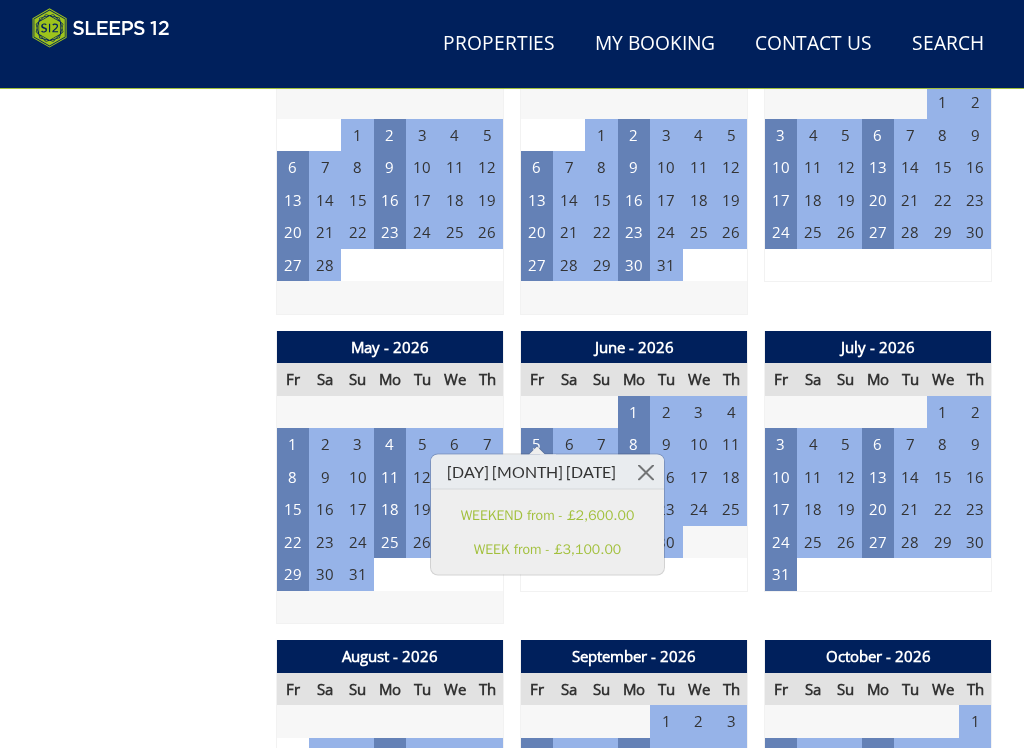click on "Prices and Availability
You can browse the calendar to find an available start date for your stay by clicking on a start date or by entering your Arrival & Departure dates below.
Search for a Stay
Search
Check-In / Check-Out
16:00 / 10:00
Key
Available Start Date
Available
Booked" at bounding box center [146, 1373] 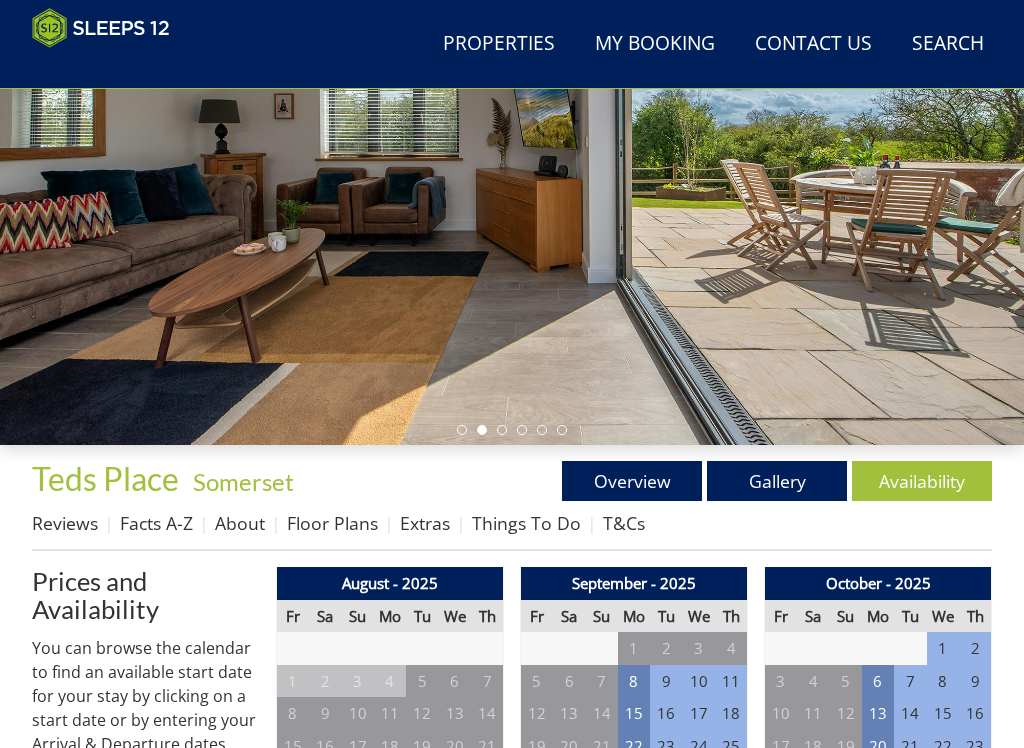 scroll, scrollTop: 261, scrollLeft: 0, axis: vertical 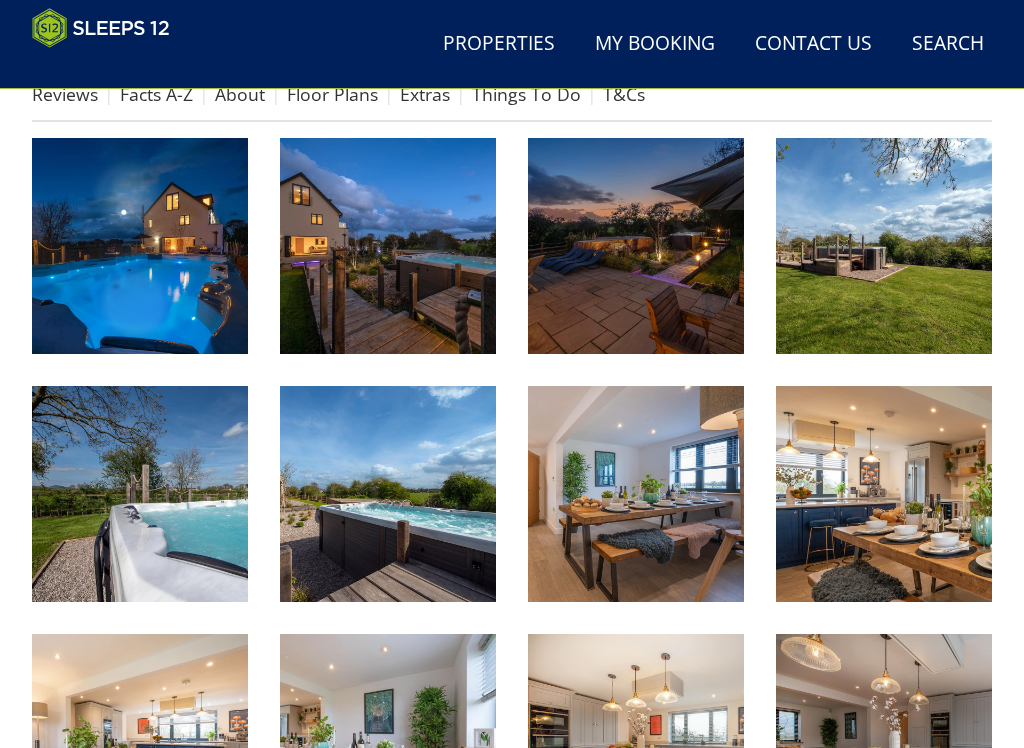 click at bounding box center (140, 246) 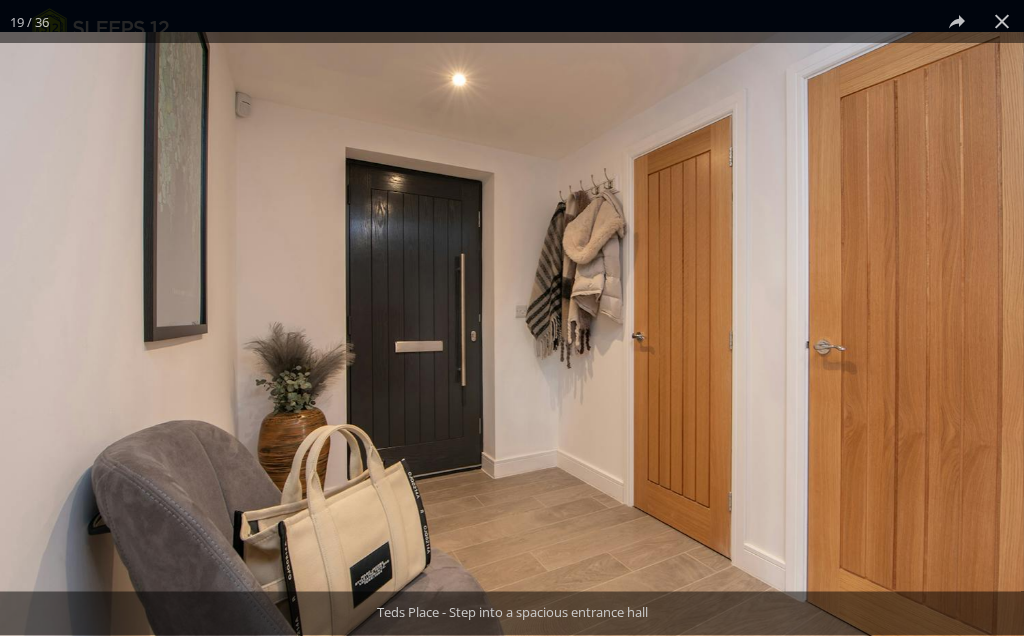 scroll, scrollTop: 209, scrollLeft: 0, axis: vertical 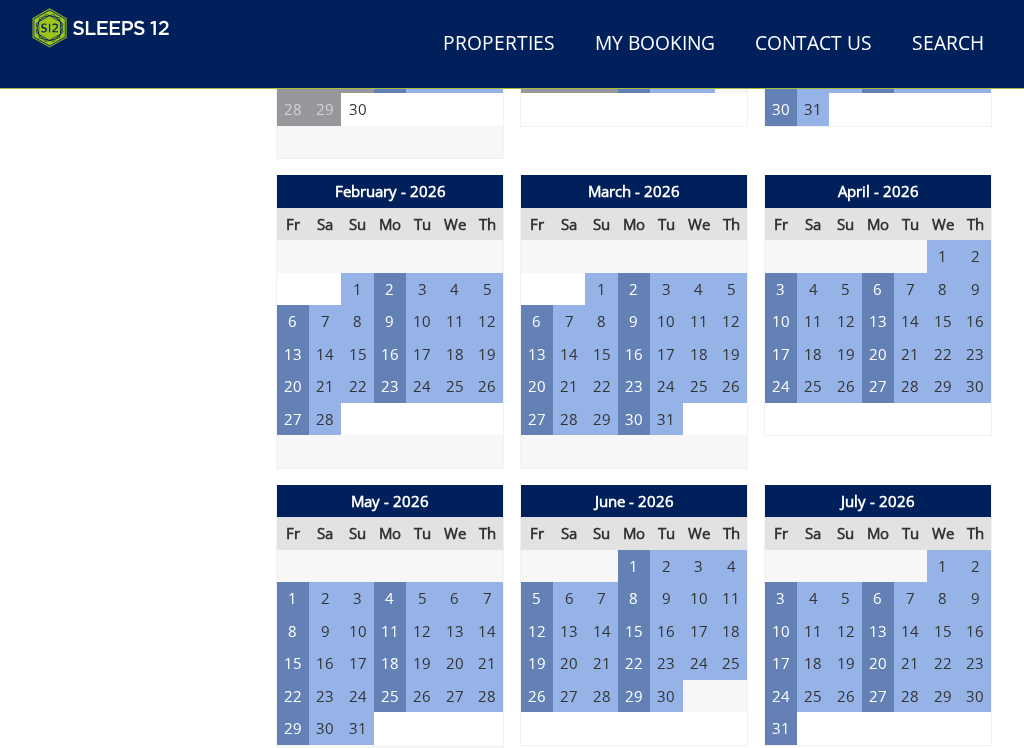 click on "5" at bounding box center [537, 598] 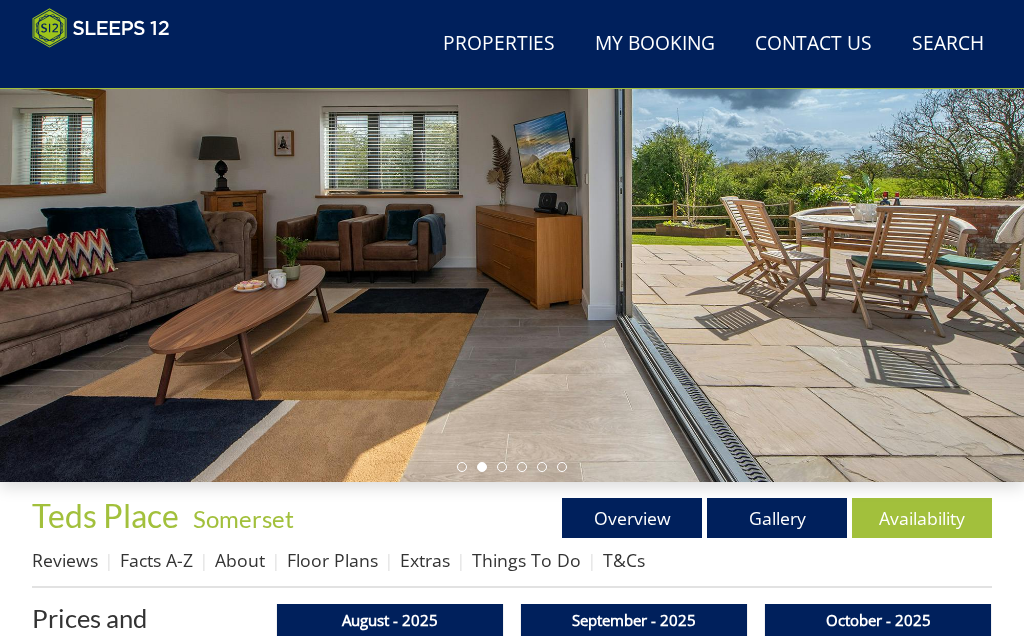 scroll, scrollTop: 80, scrollLeft: 0, axis: vertical 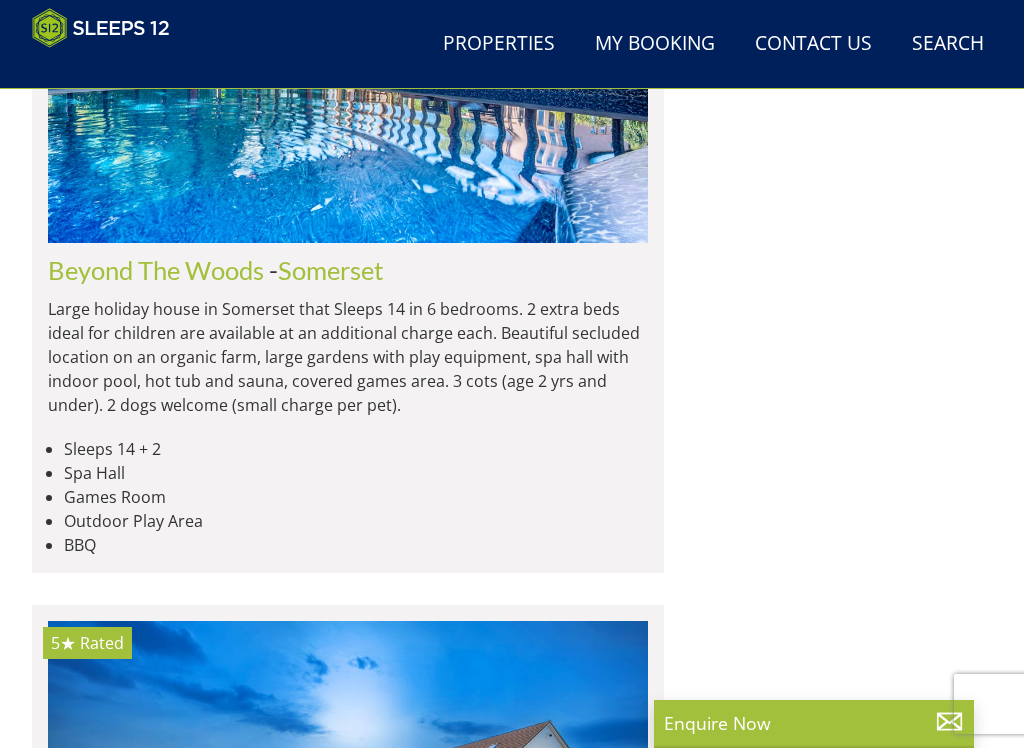 click at bounding box center [348, 3803] 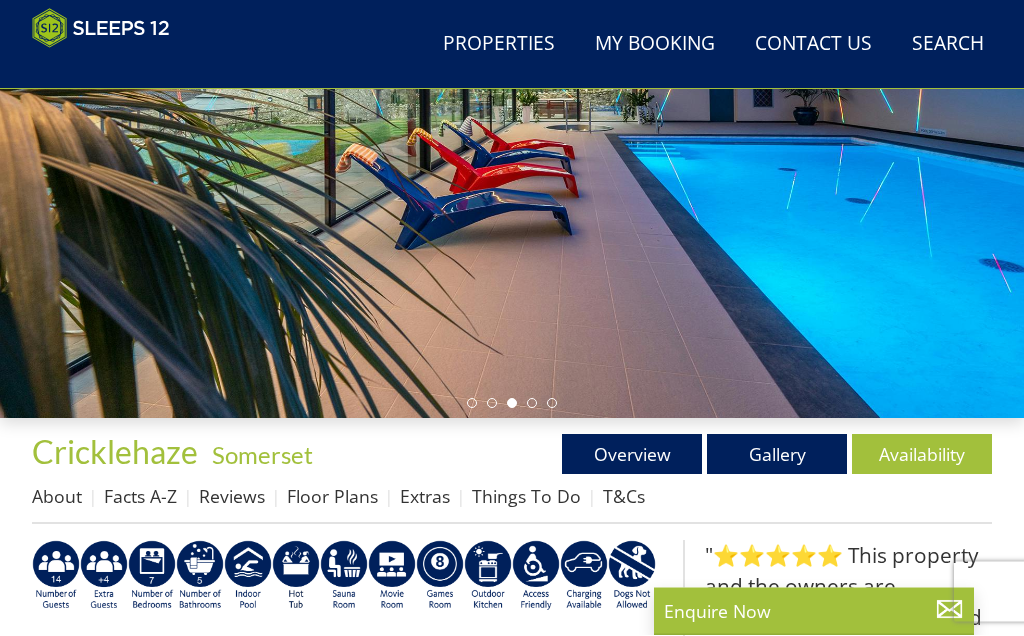 scroll, scrollTop: 288, scrollLeft: 0, axis: vertical 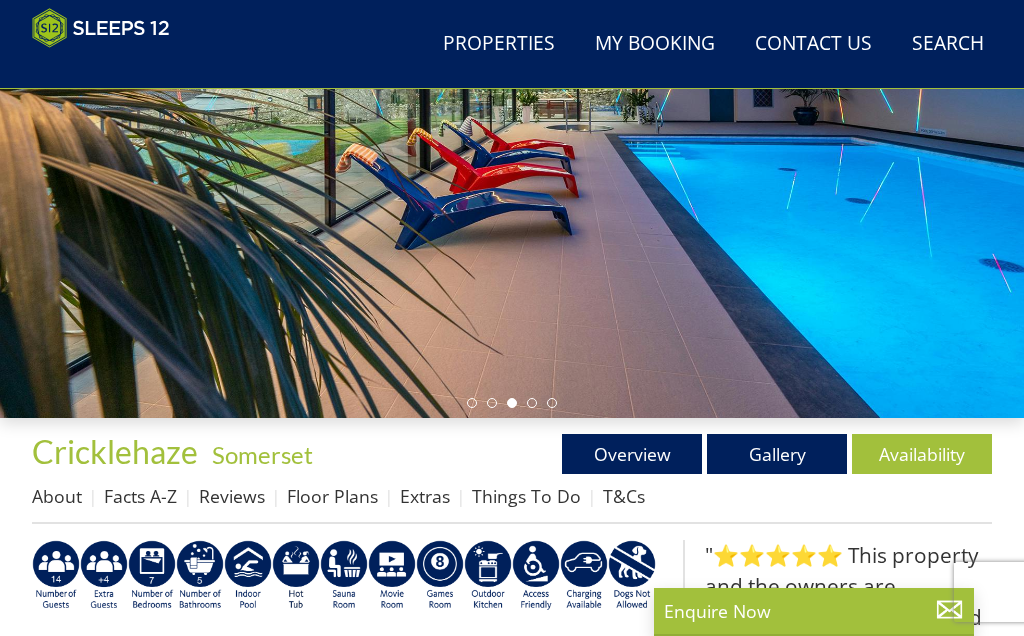click on "Availability" at bounding box center [922, 454] 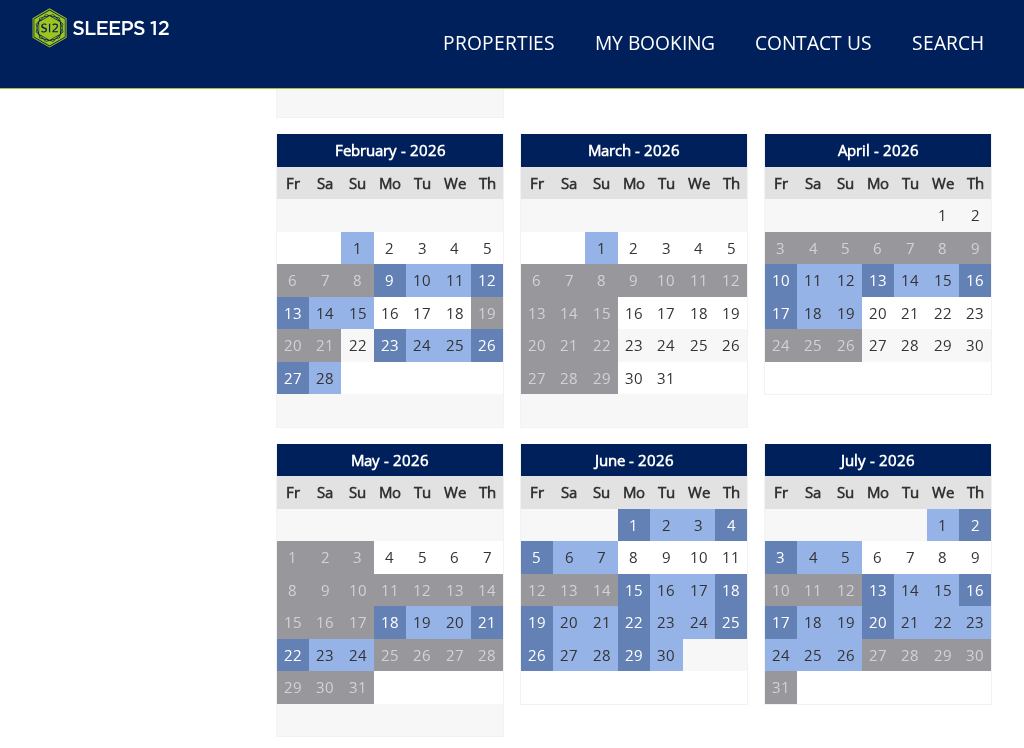 scroll, scrollTop: 1318, scrollLeft: 0, axis: vertical 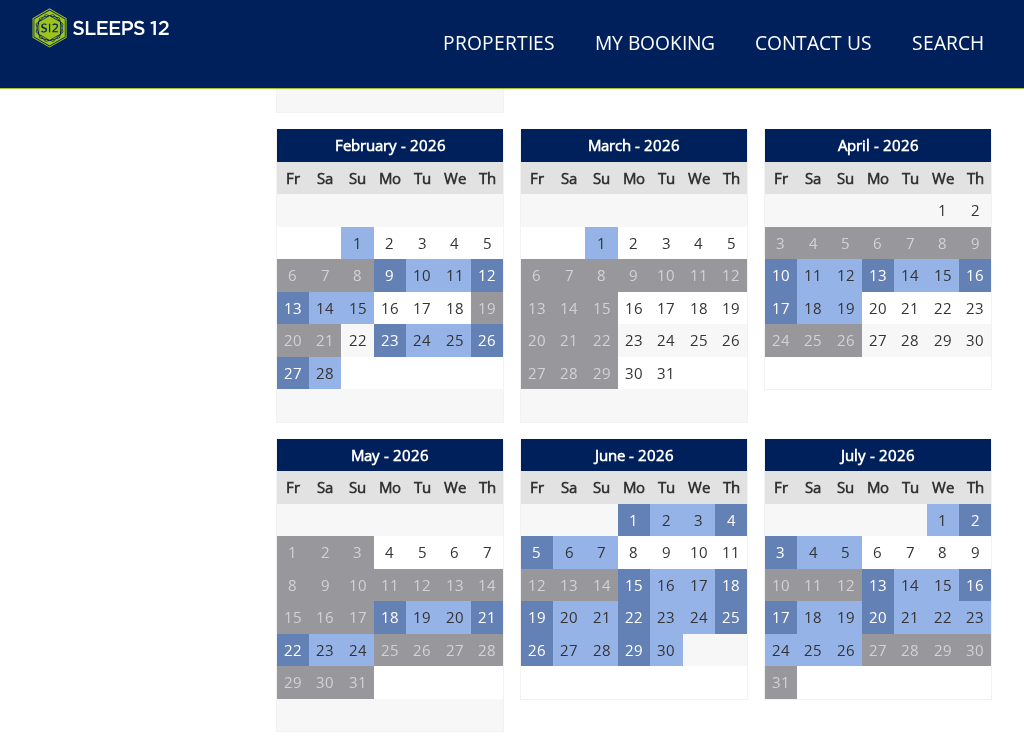click on "5" at bounding box center (537, 552) 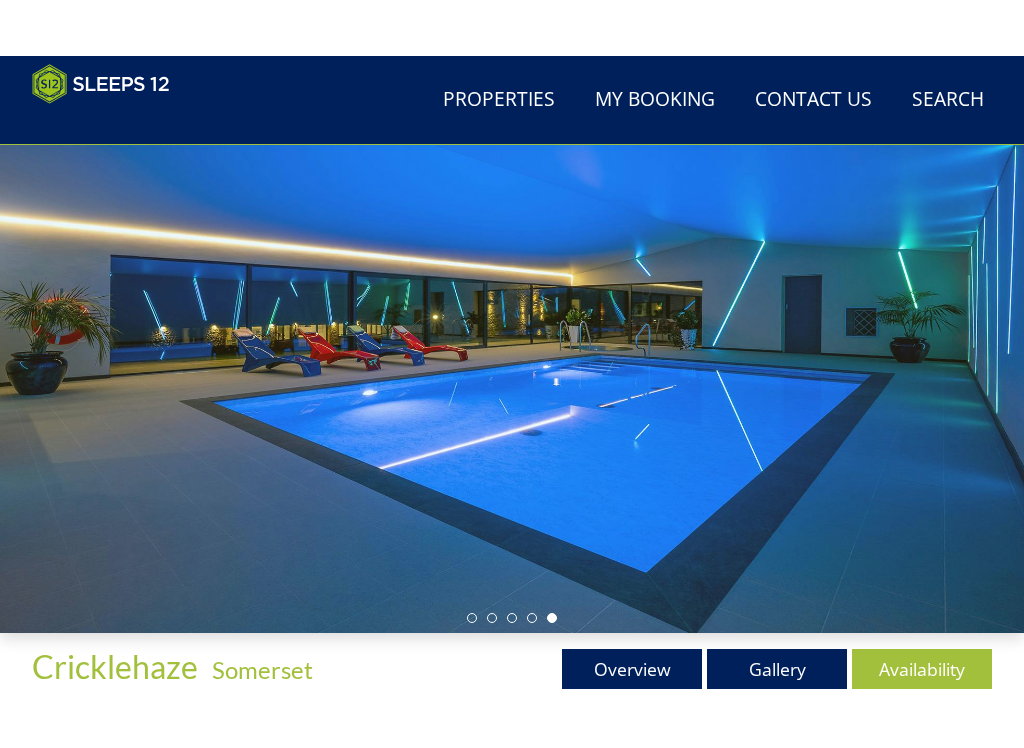 scroll, scrollTop: 88, scrollLeft: 0, axis: vertical 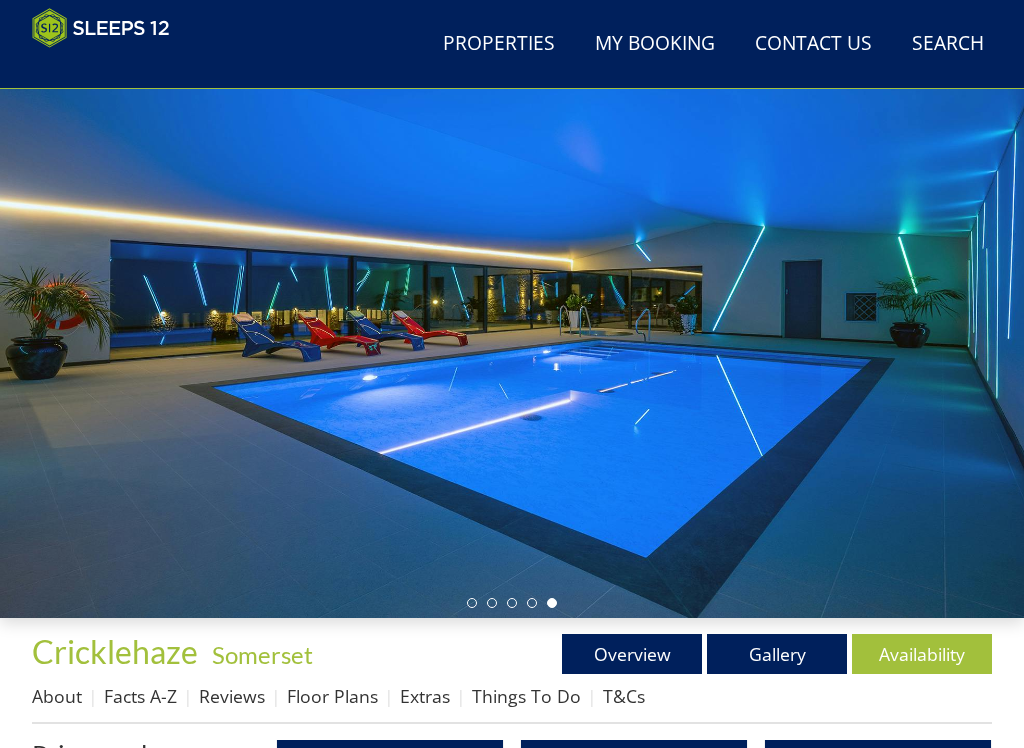 click on "Gallery" at bounding box center (777, 654) 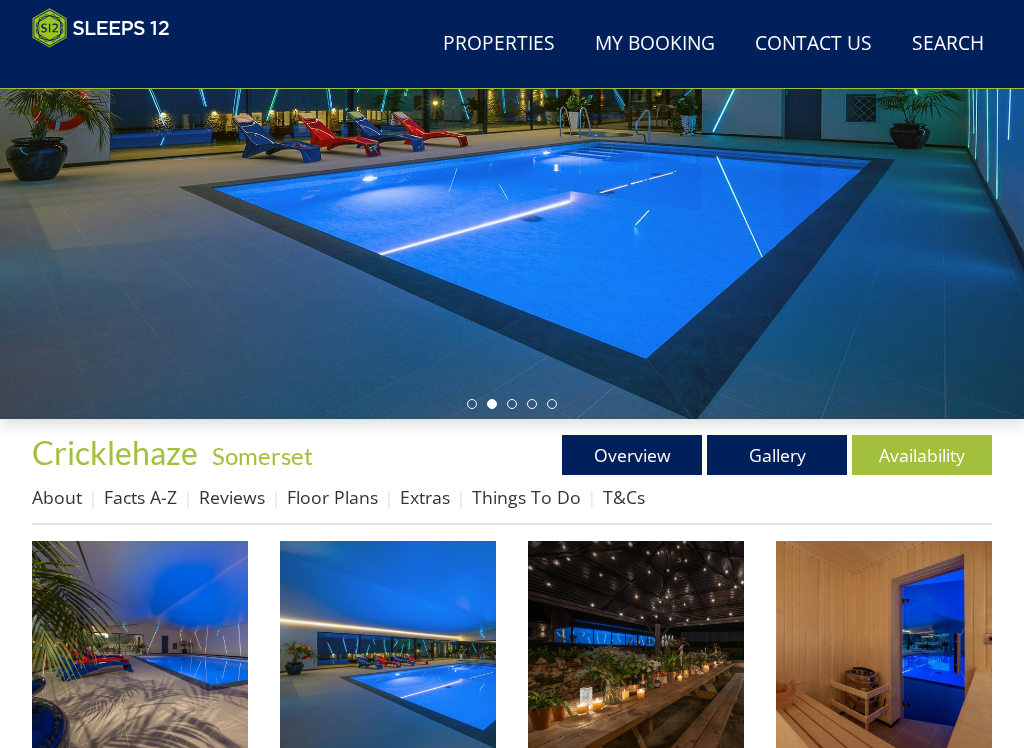 scroll, scrollTop: 287, scrollLeft: 0, axis: vertical 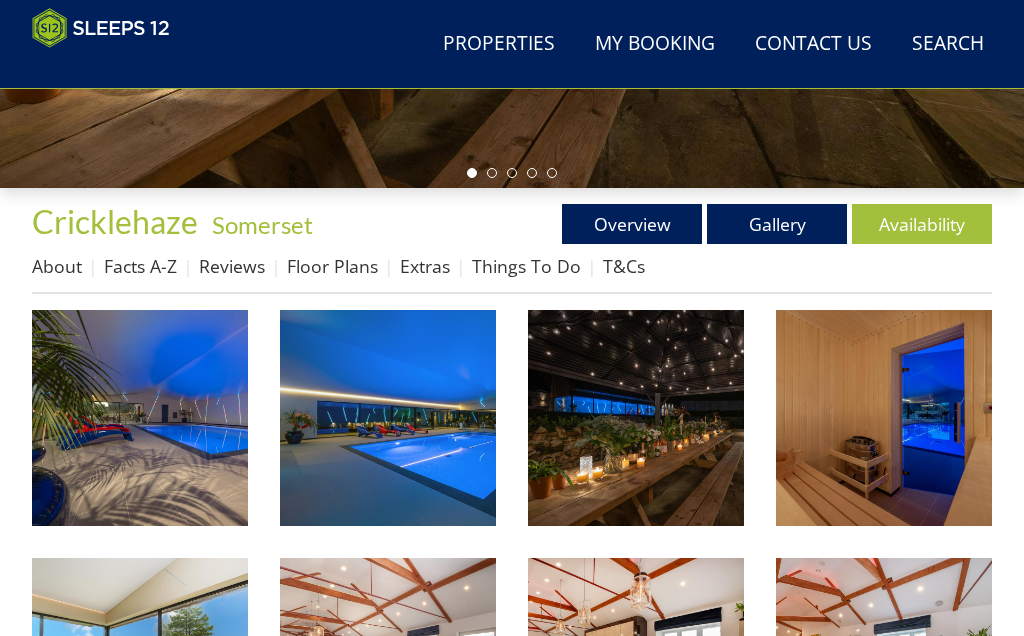 click at bounding box center [140, 418] 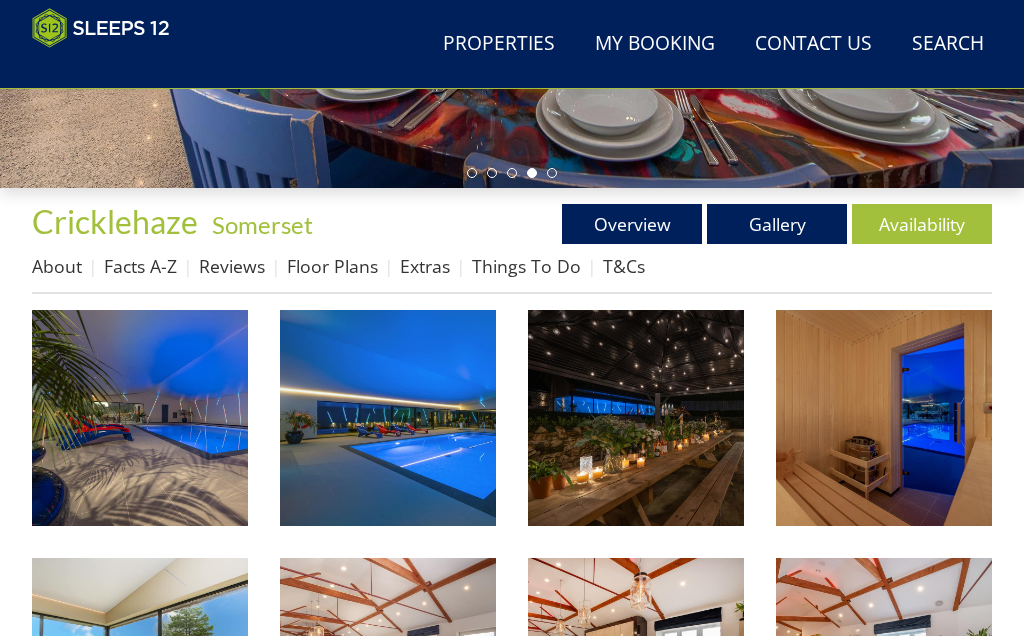 click on "Floor Plans" at bounding box center [332, 266] 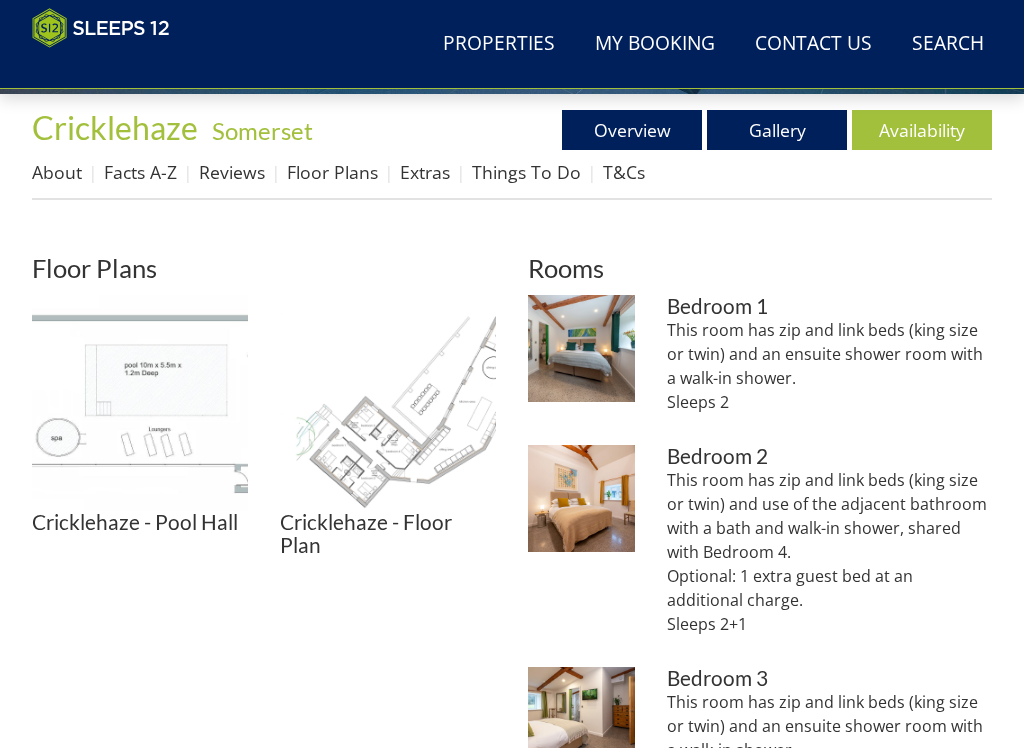 scroll, scrollTop: 636, scrollLeft: 0, axis: vertical 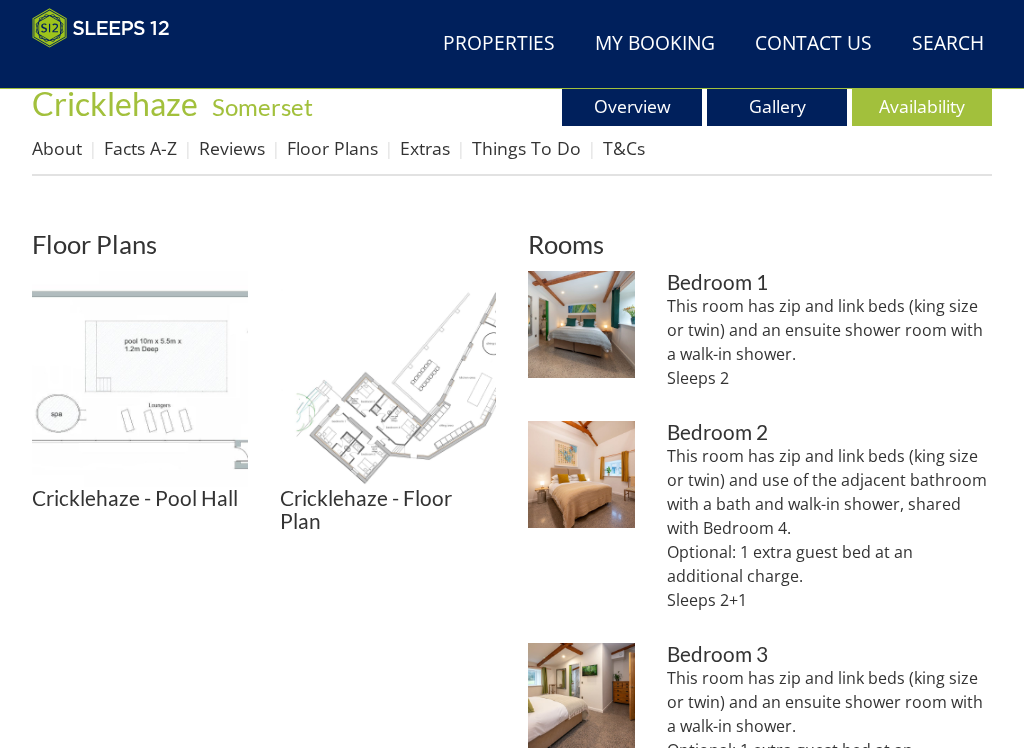 click at bounding box center (388, 379) 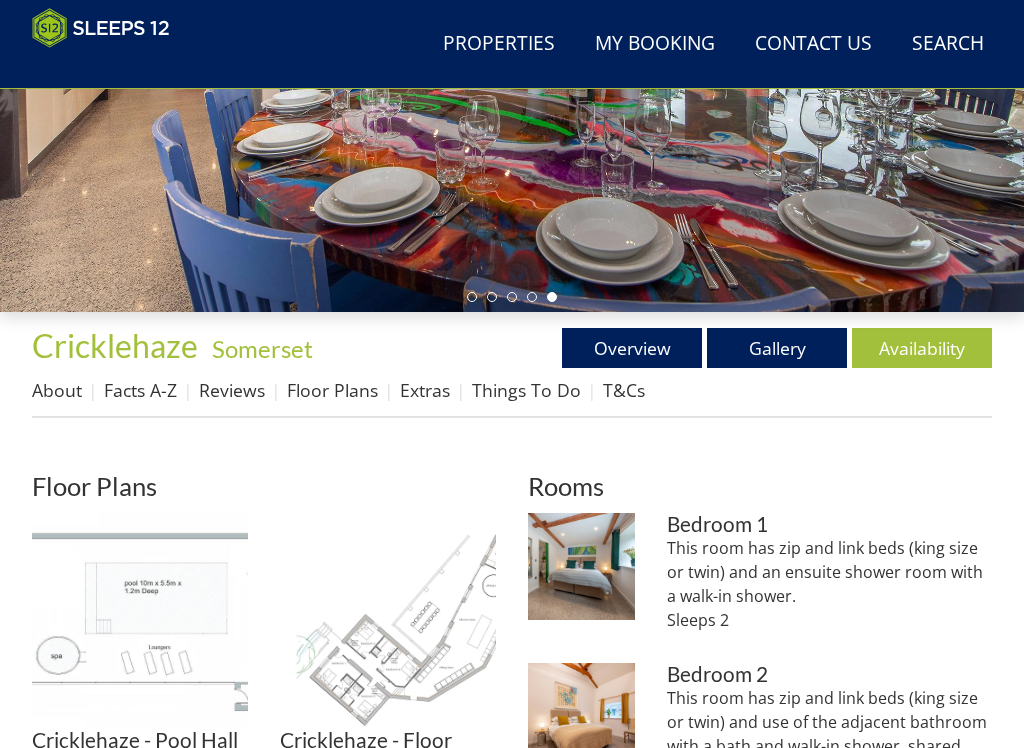 scroll, scrollTop: 389, scrollLeft: 0, axis: vertical 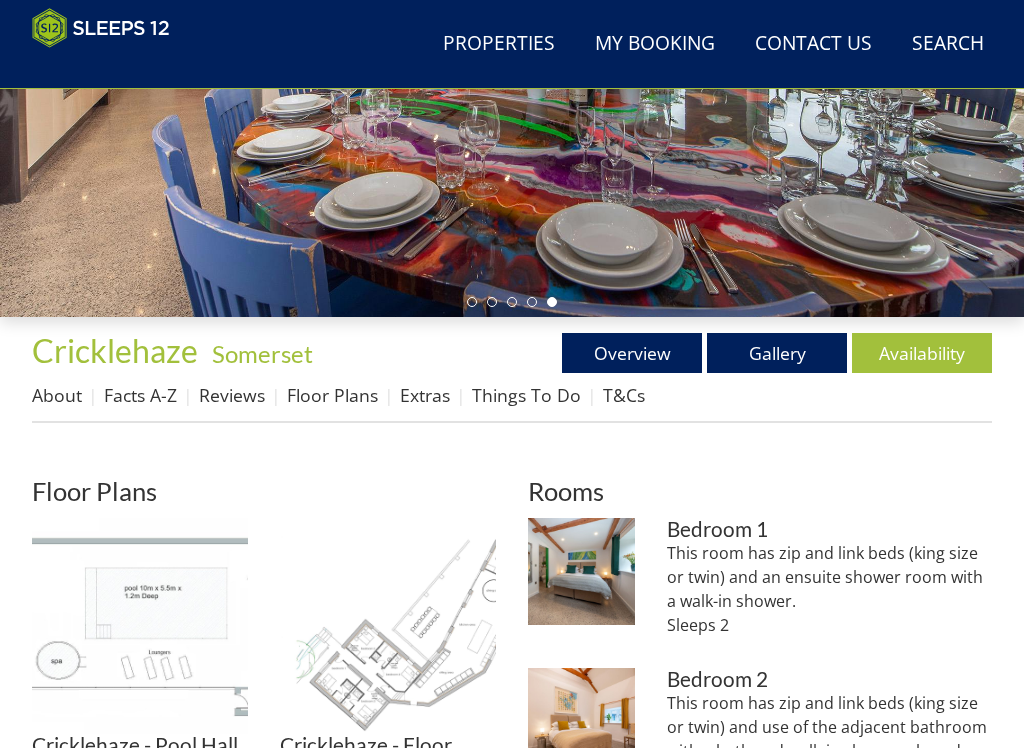 click on "Availability" at bounding box center [922, 353] 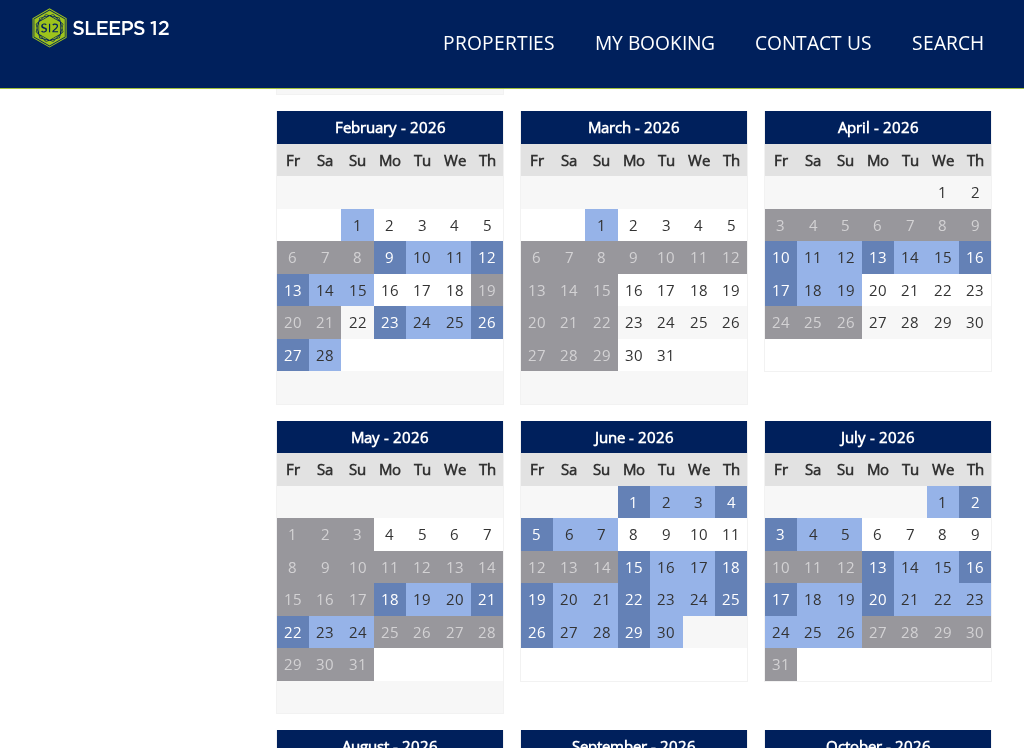 scroll, scrollTop: 1336, scrollLeft: 0, axis: vertical 